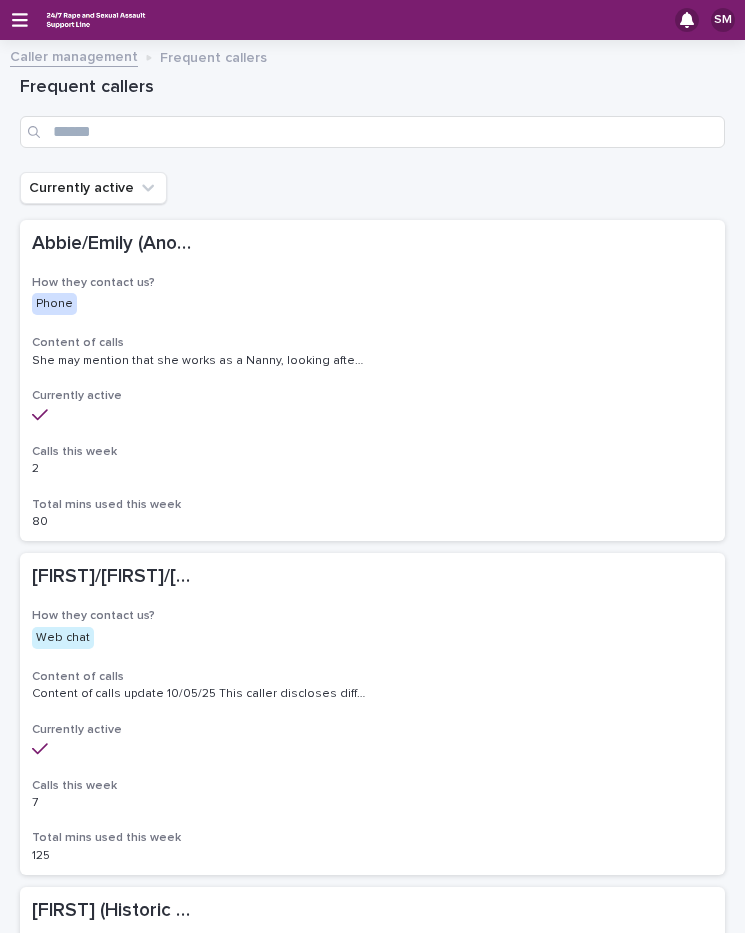 click on "Caller management" at bounding box center [74, 55] 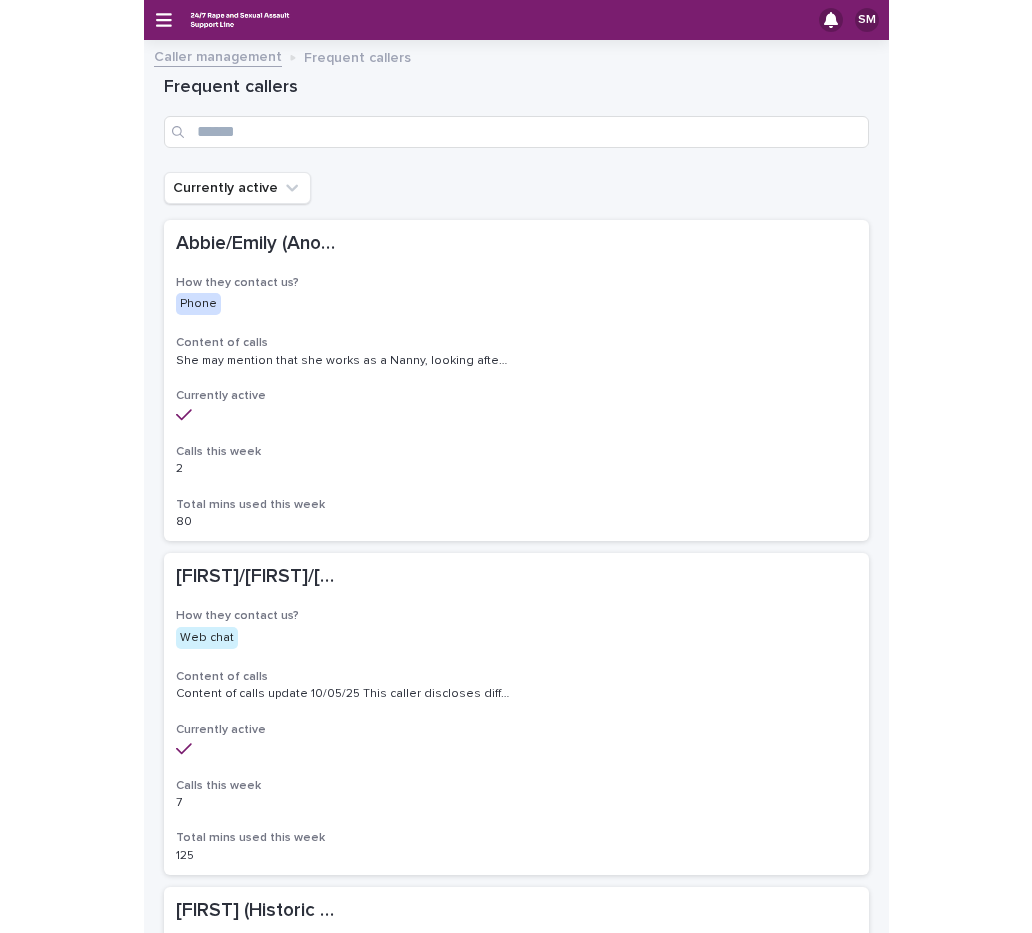 scroll, scrollTop: 0, scrollLeft: 0, axis: both 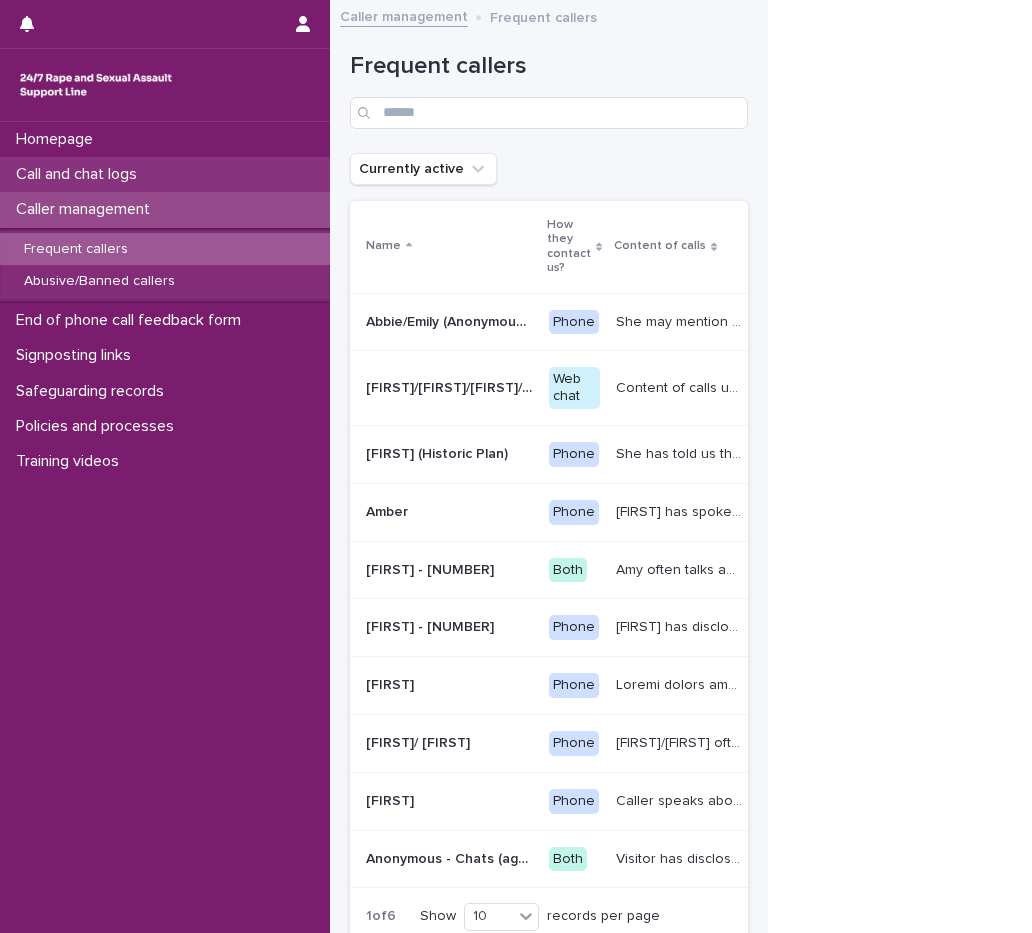 click on "Call and chat logs" at bounding box center (80, 174) 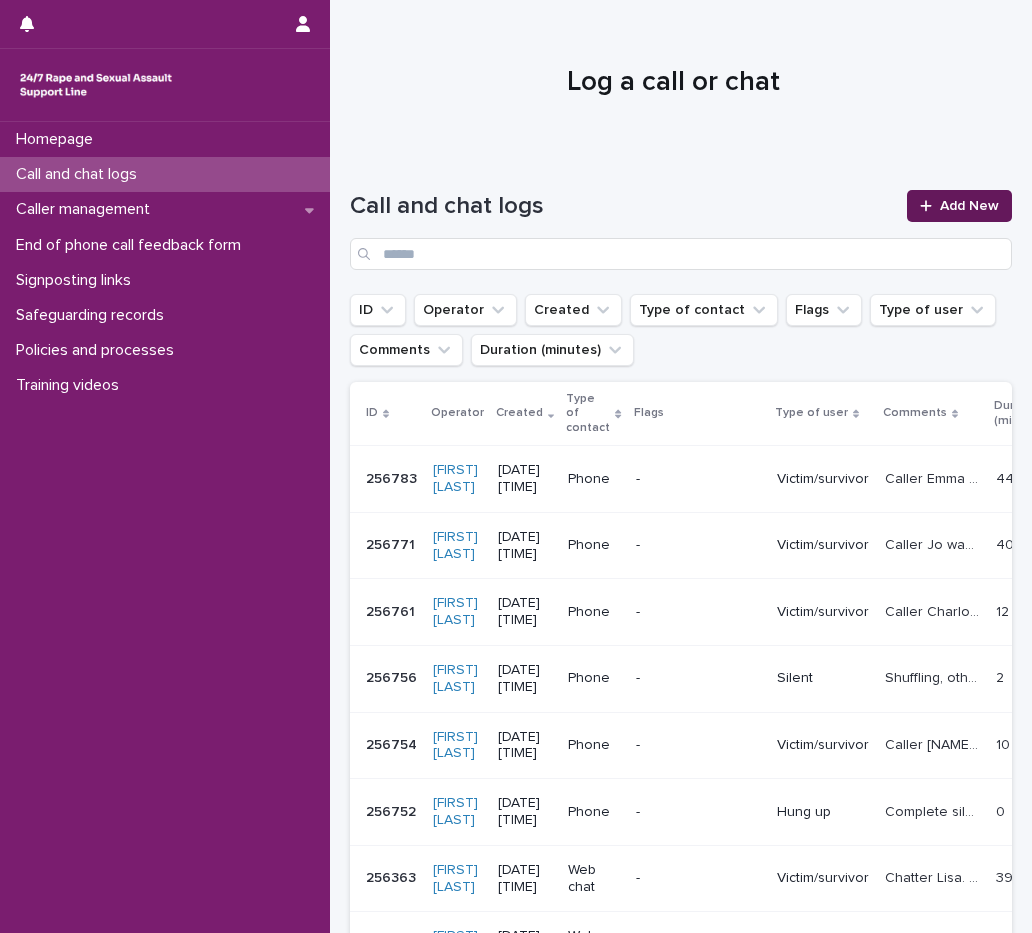 click on "Add New" at bounding box center [969, 206] 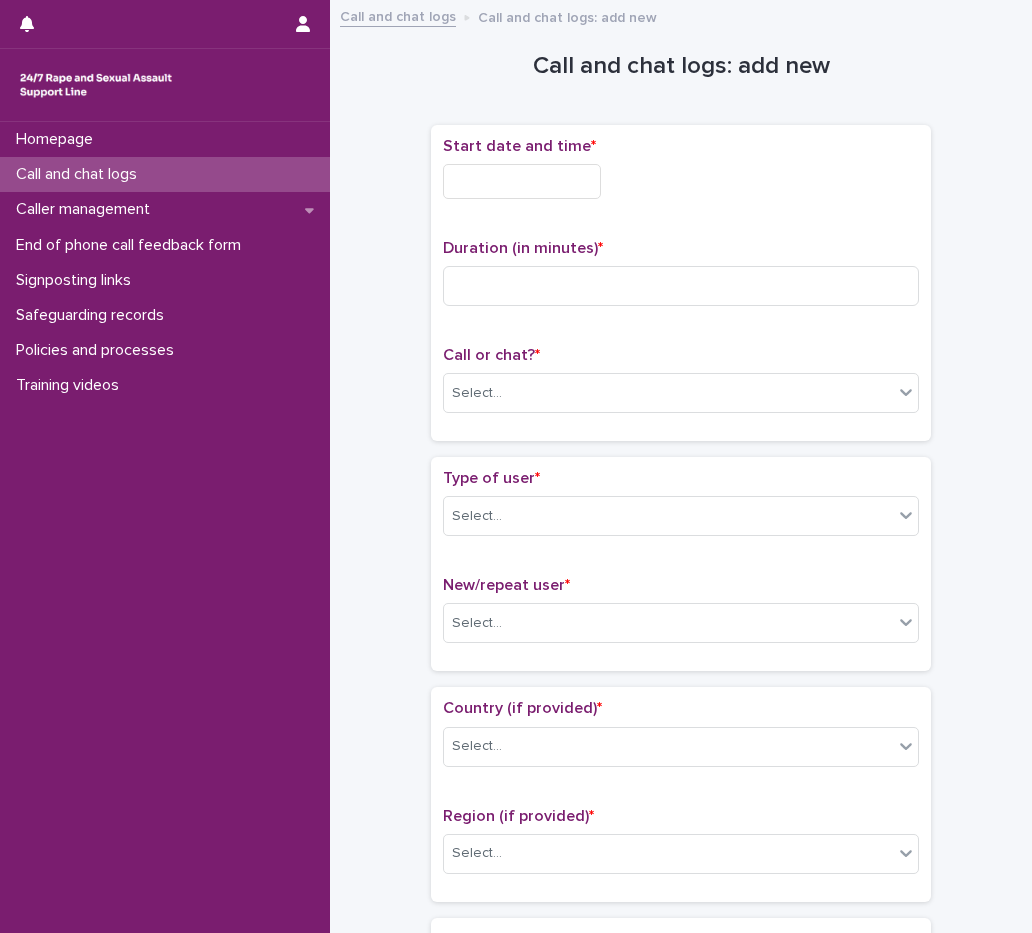 click on "Call or chat? * Select..." at bounding box center [681, 387] 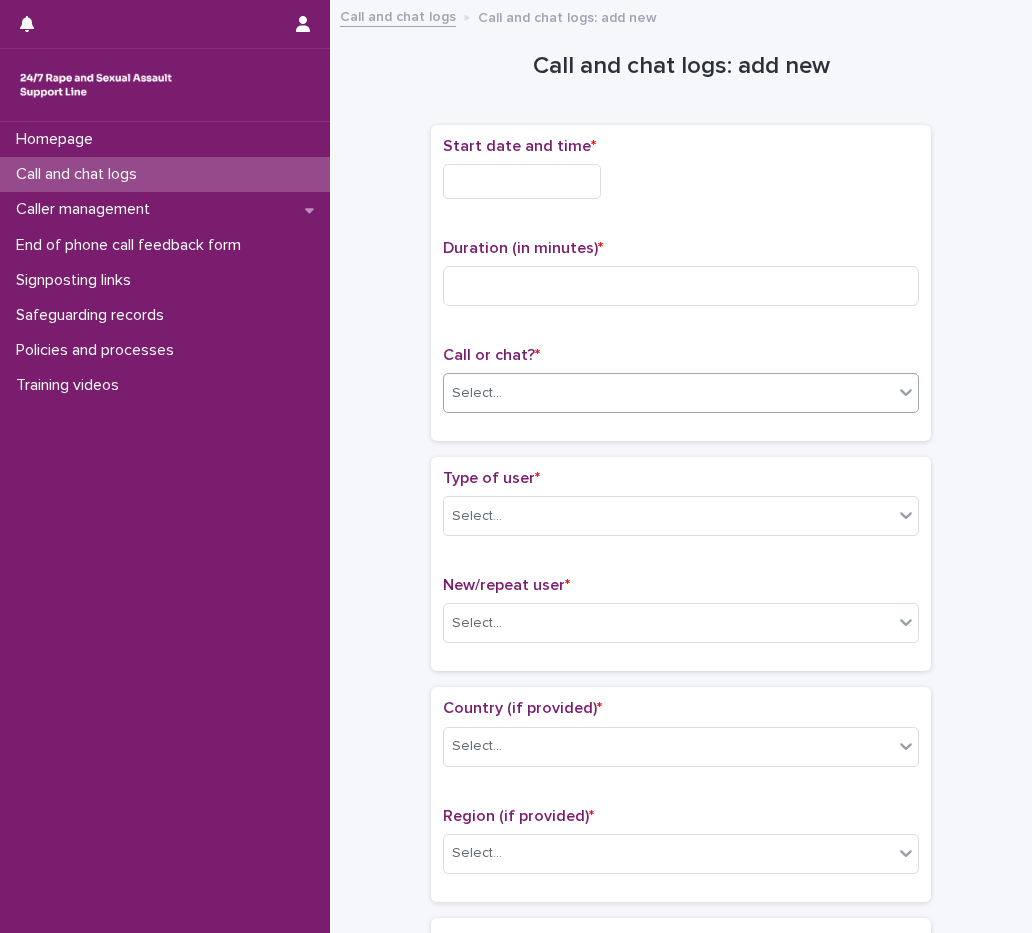 click on "Select..." at bounding box center (668, 393) 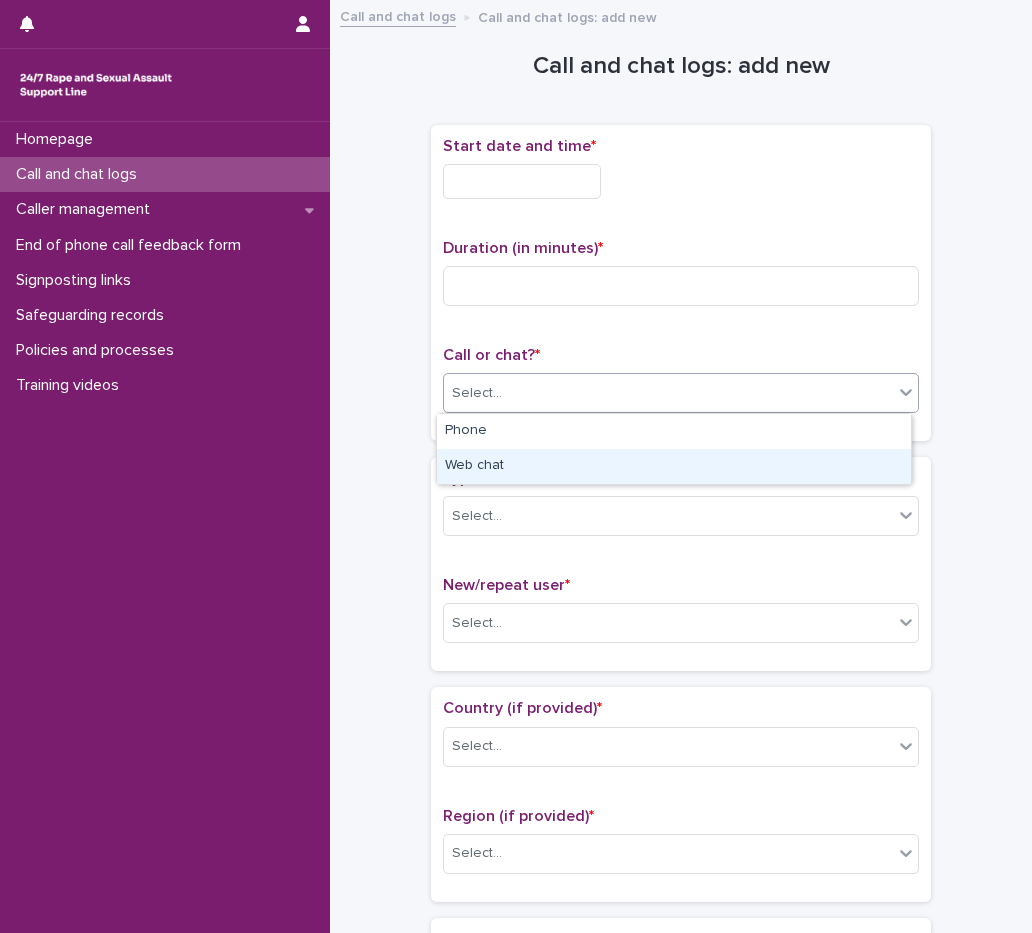 click on "Web chat" at bounding box center (674, 466) 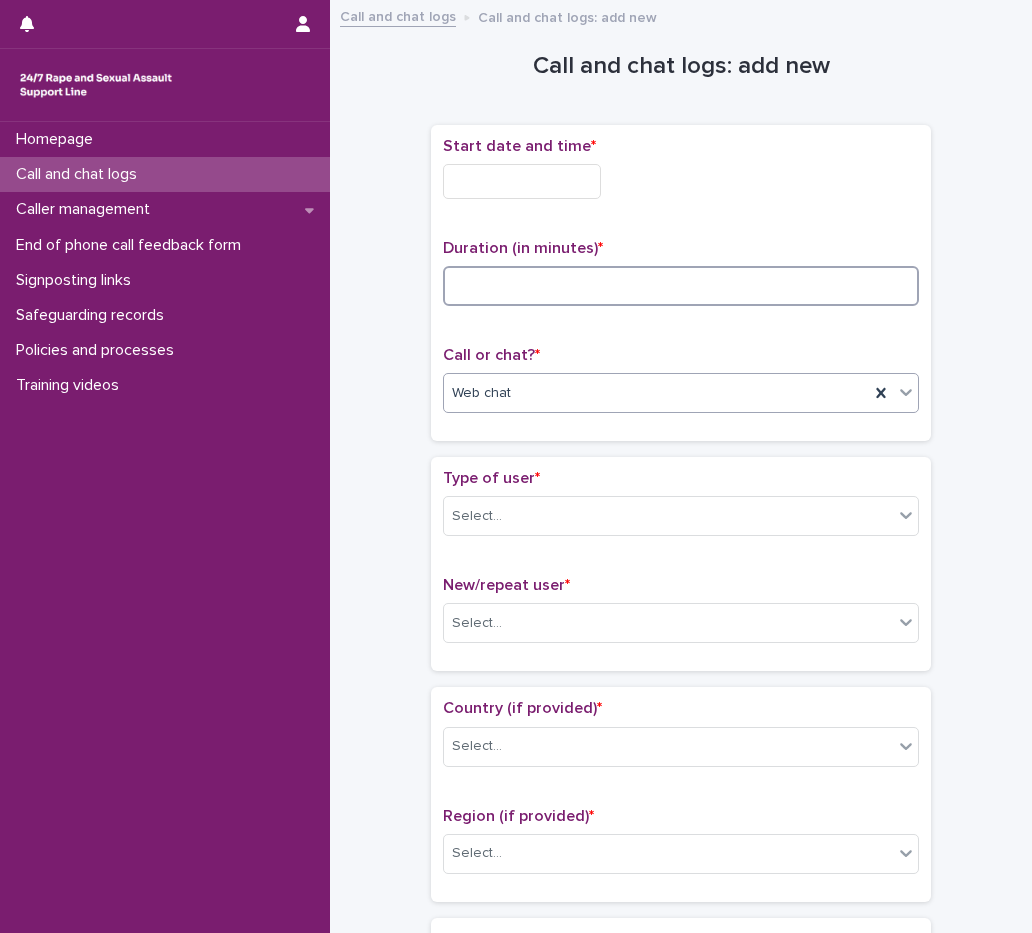 click at bounding box center [681, 286] 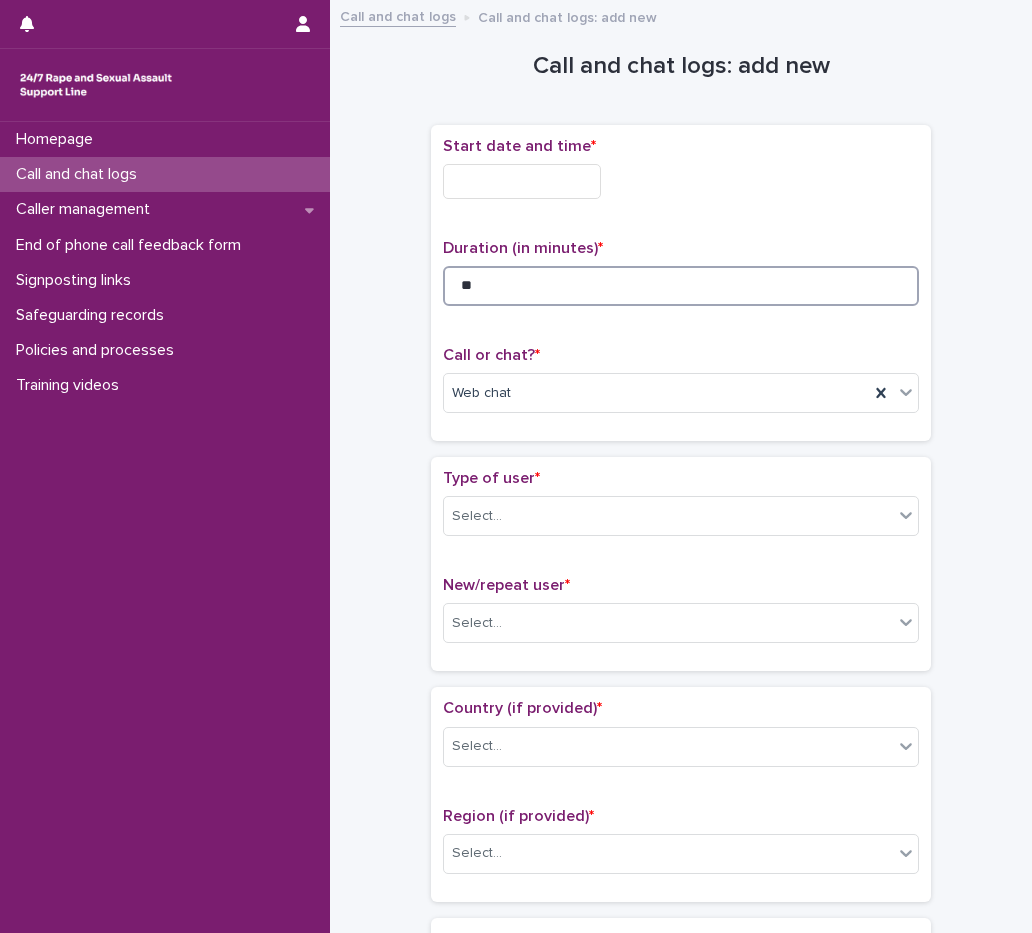 type on "**" 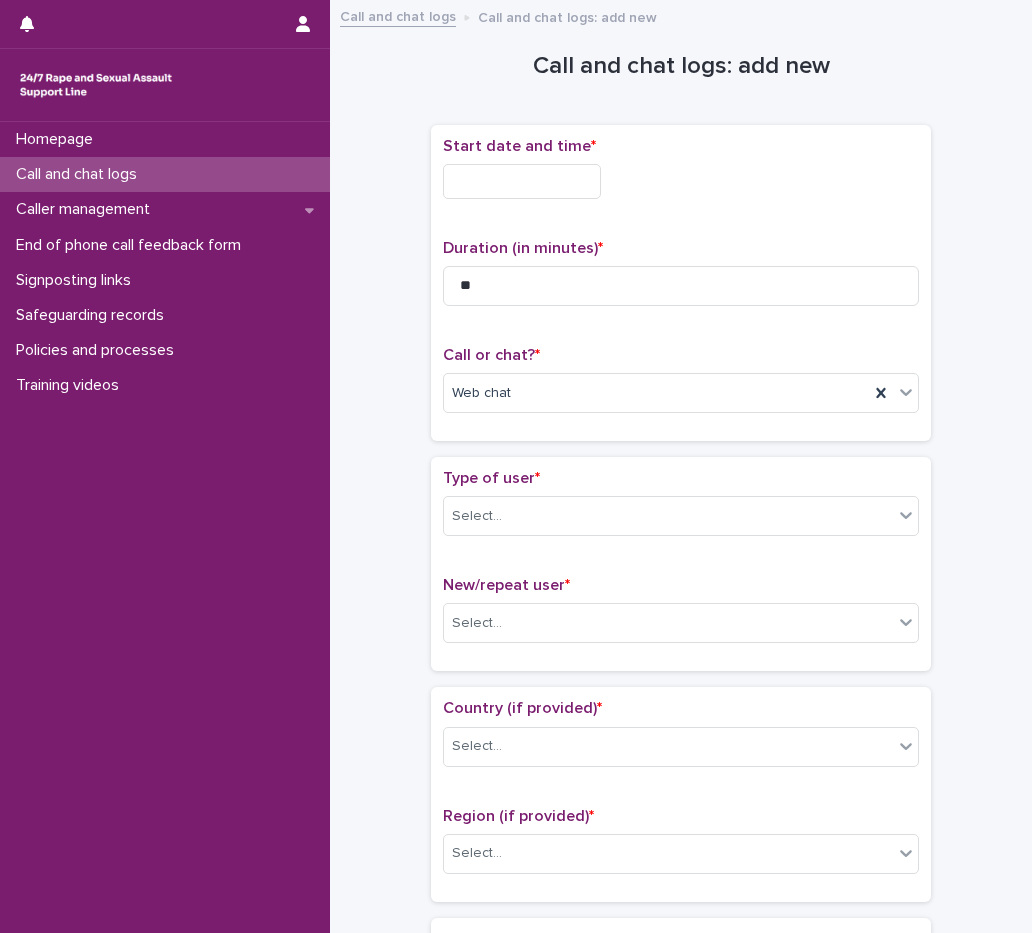 click at bounding box center (522, 181) 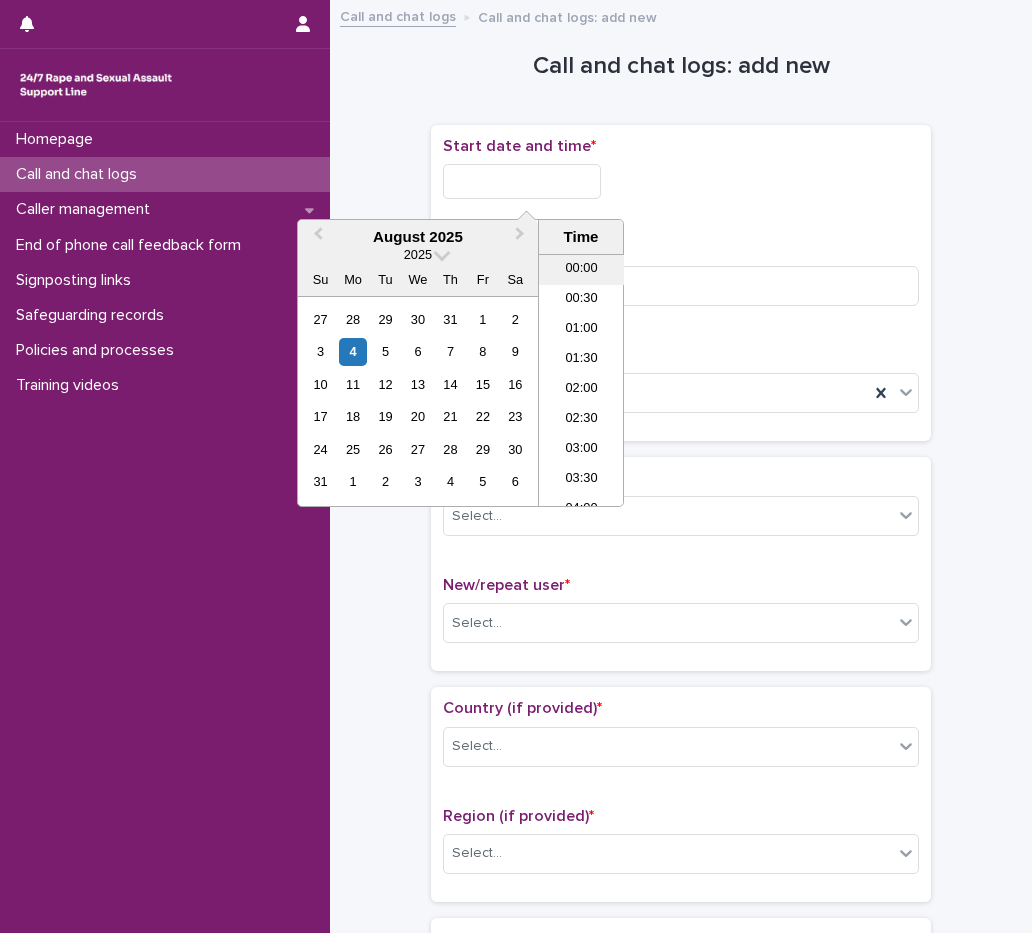 click on "00:00" at bounding box center [581, 270] 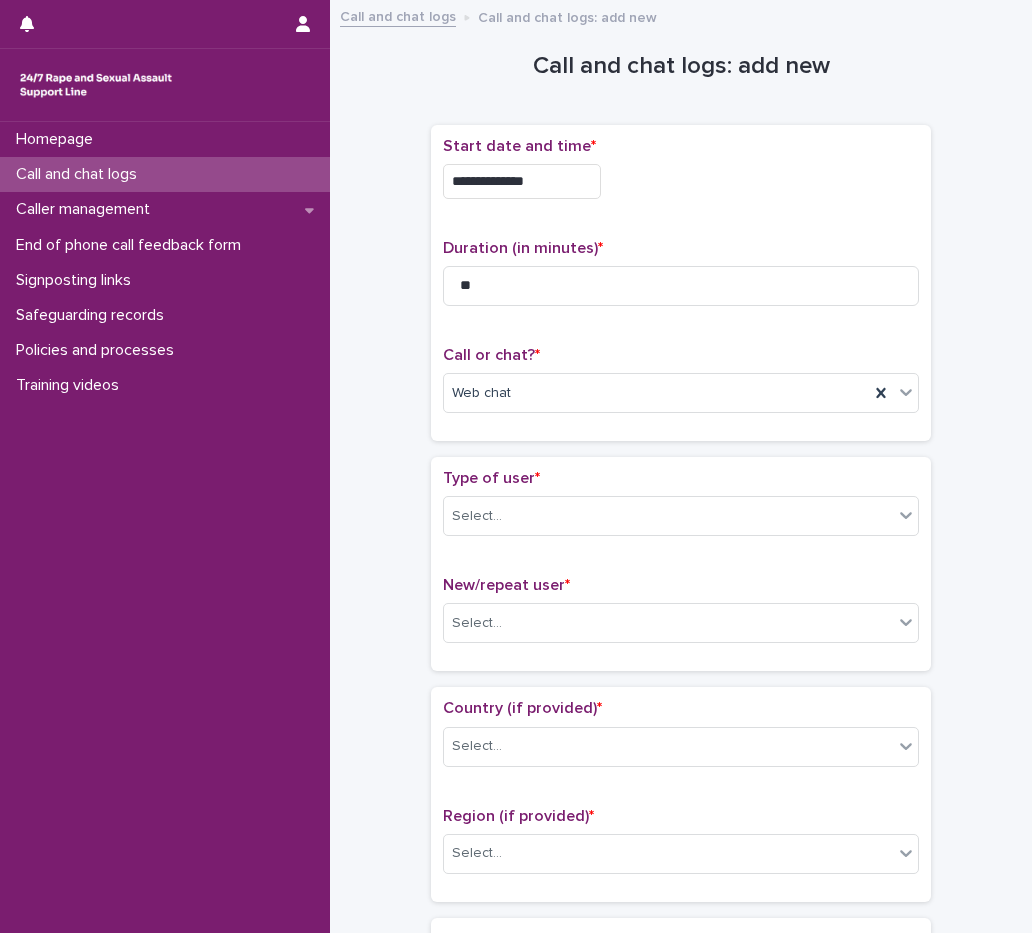click on "**********" at bounding box center (522, 181) 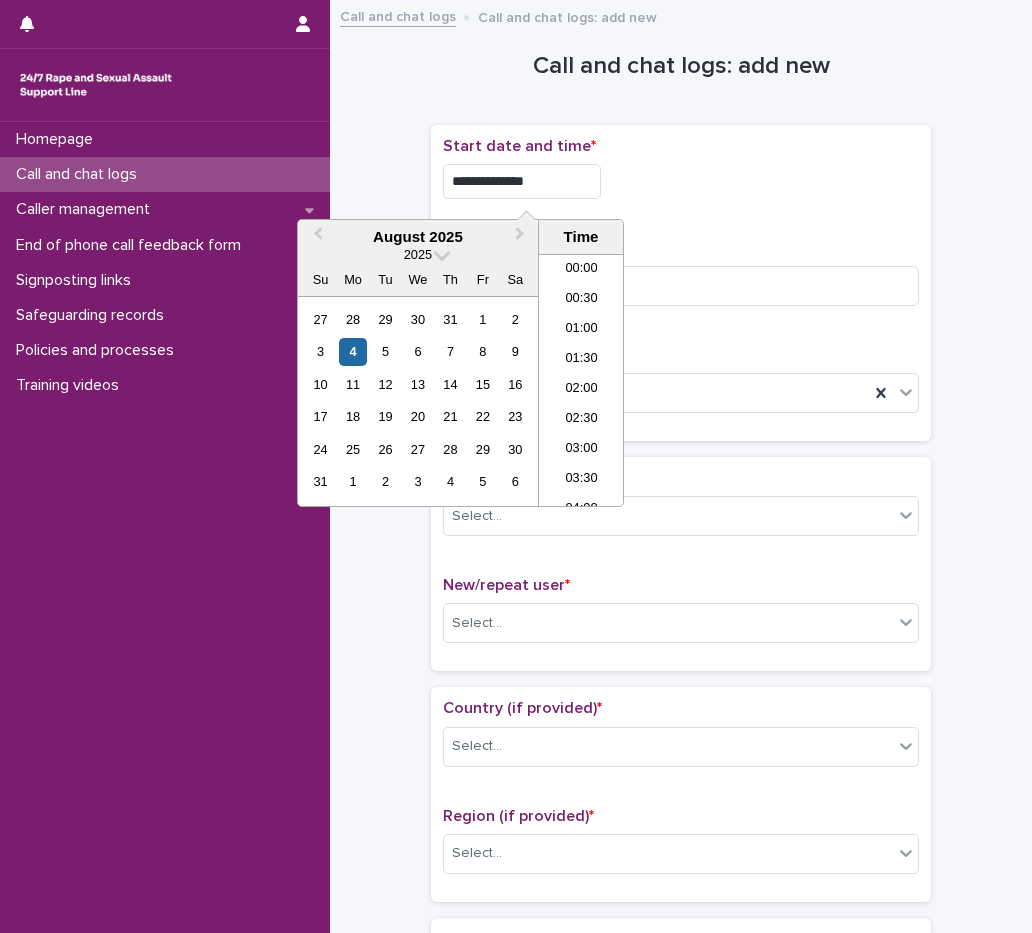 type on "**********" 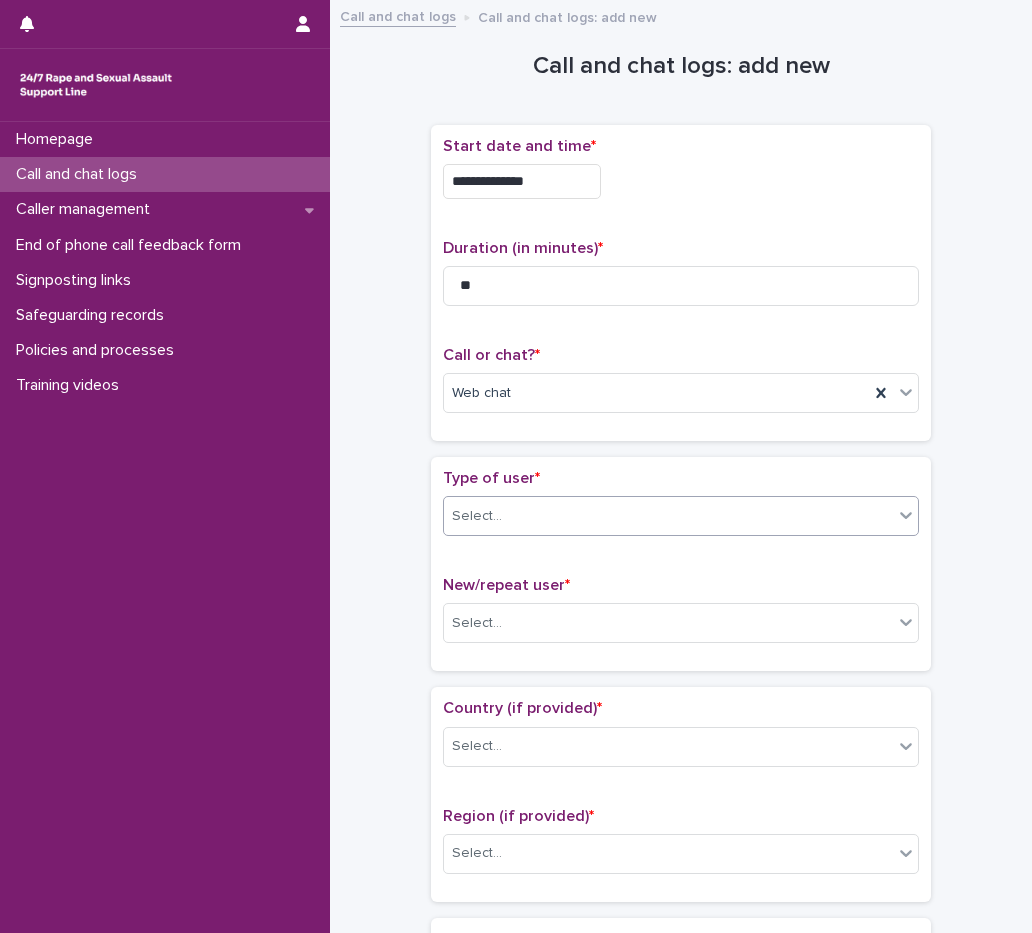 click on "**********" at bounding box center (516, 466) 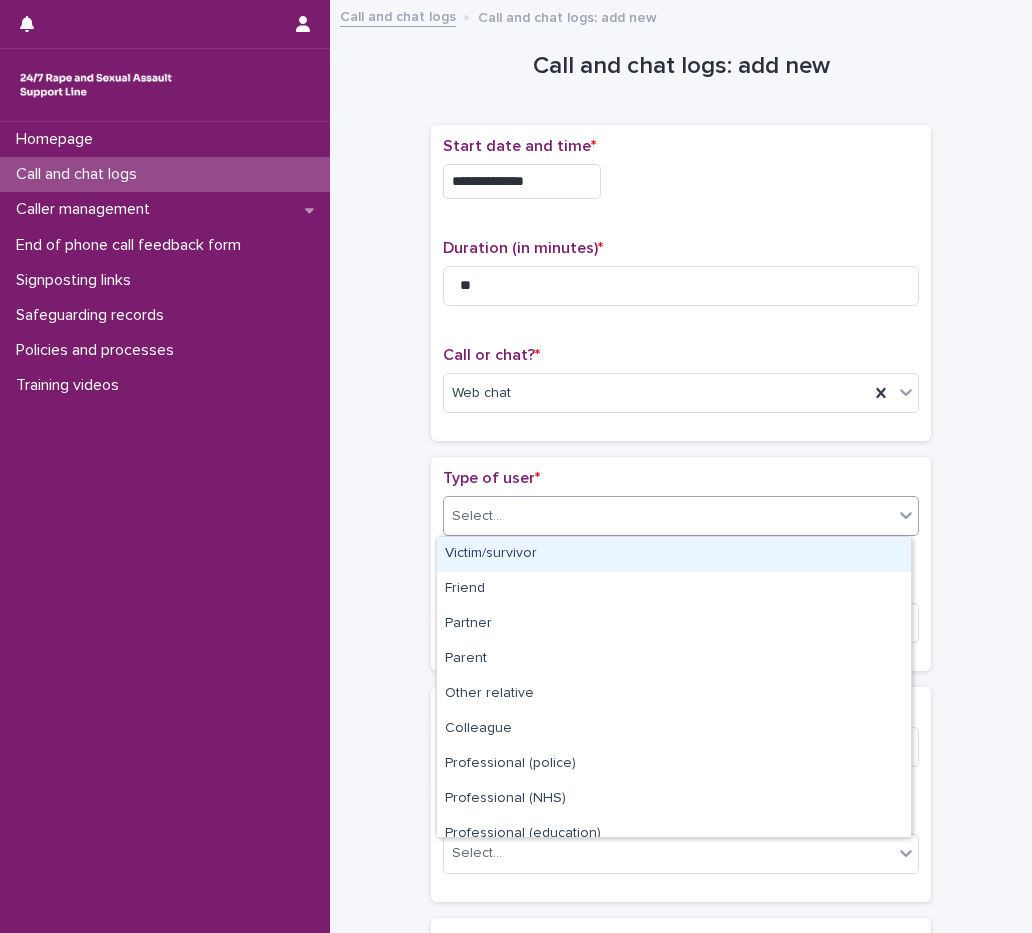 drag, startPoint x: 532, startPoint y: 557, endPoint x: 533, endPoint y: 584, distance: 27.018513 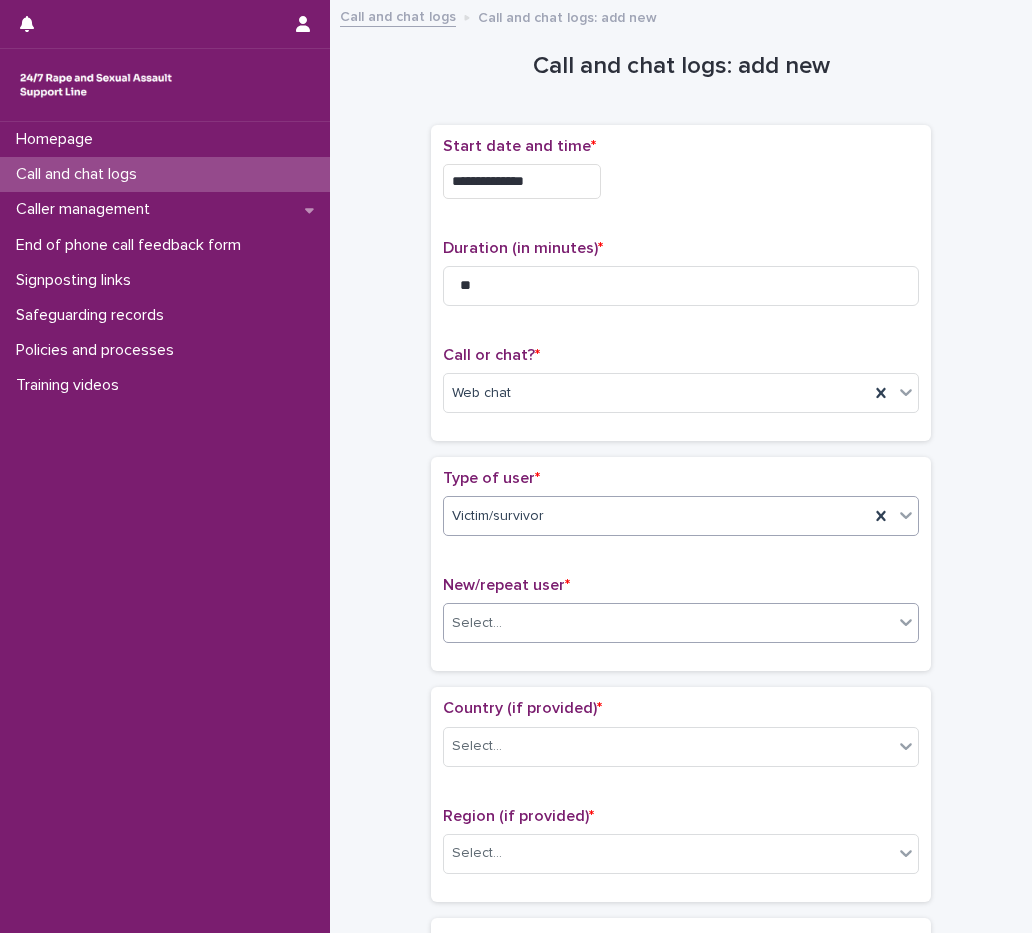 click on "Select..." at bounding box center (668, 623) 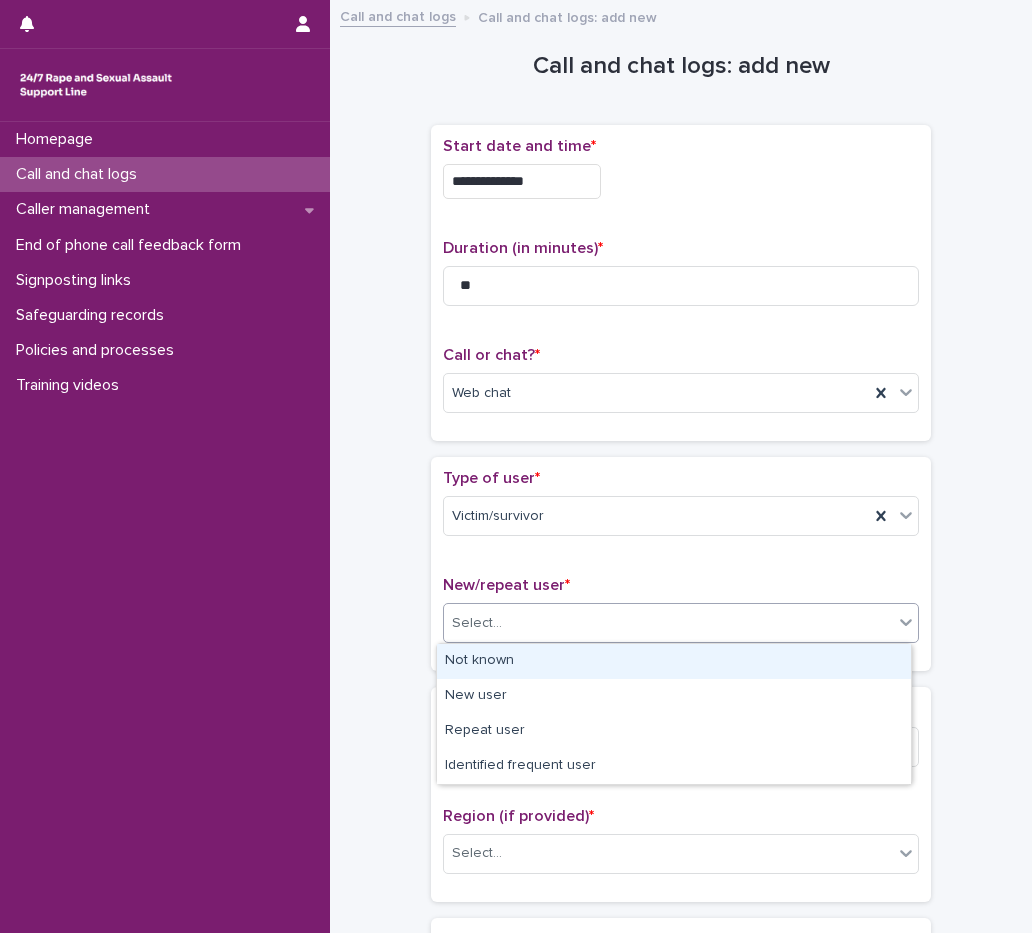 click on "Not known" at bounding box center [674, 661] 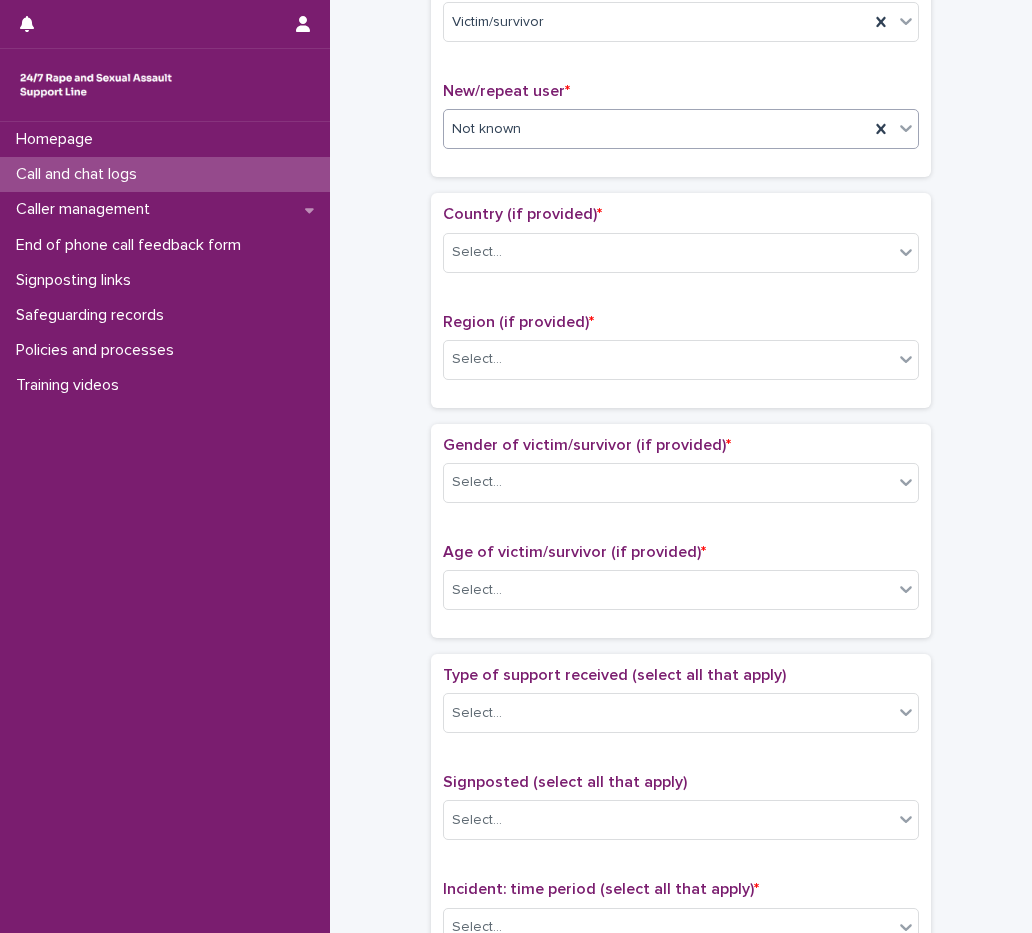 scroll, scrollTop: 500, scrollLeft: 0, axis: vertical 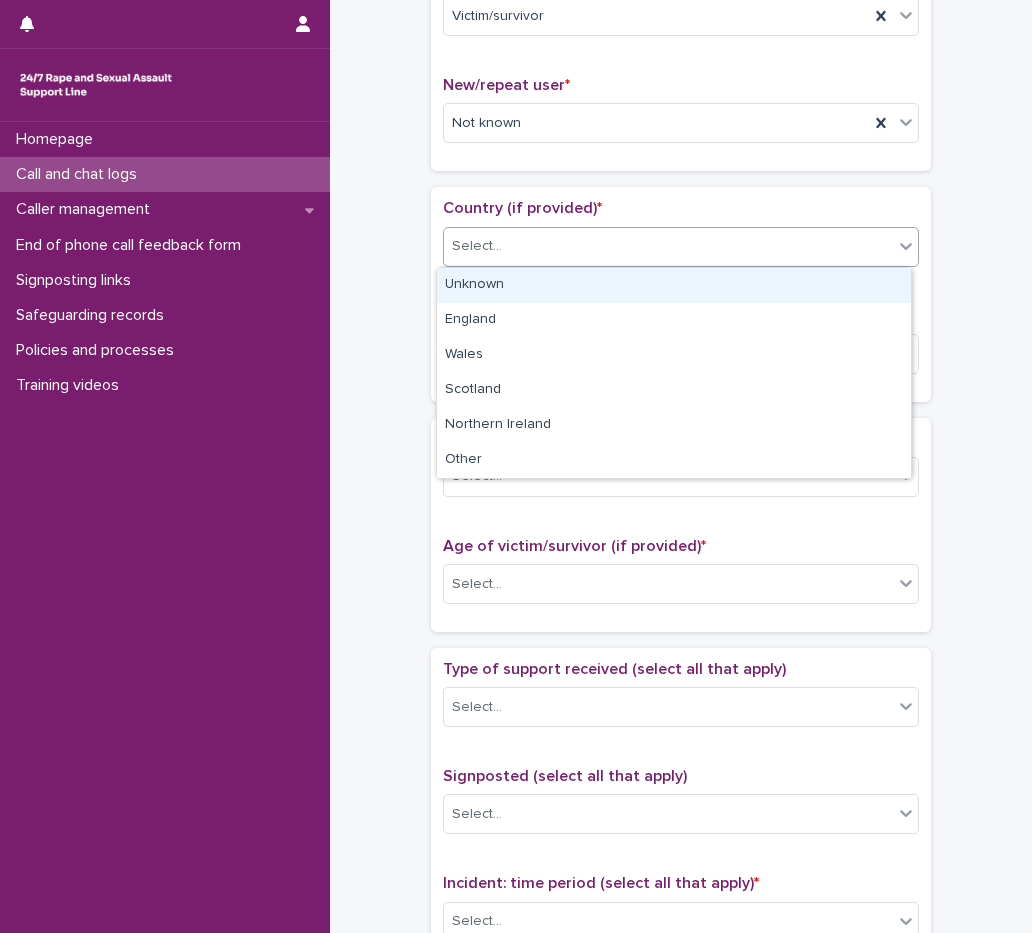 click on "Select..." at bounding box center (681, 247) 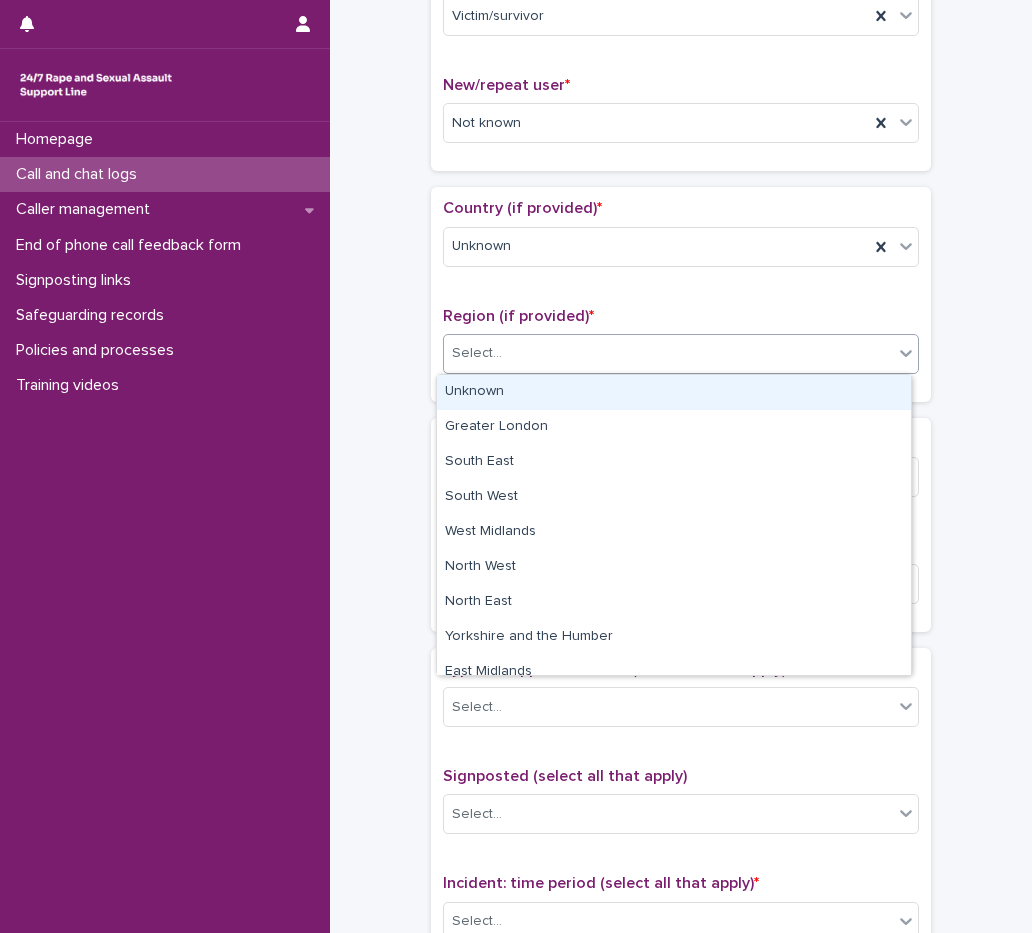click on "Select..." at bounding box center (681, 354) 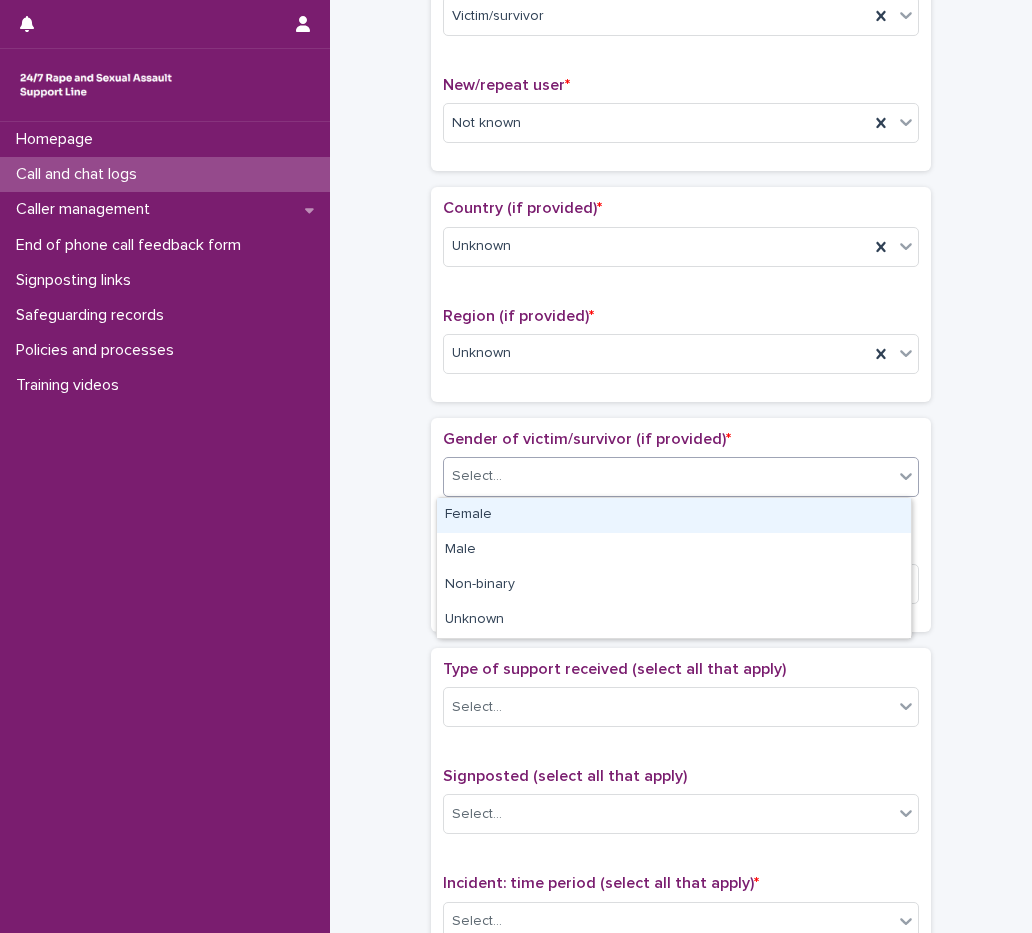 click on "Select..." at bounding box center (477, 476) 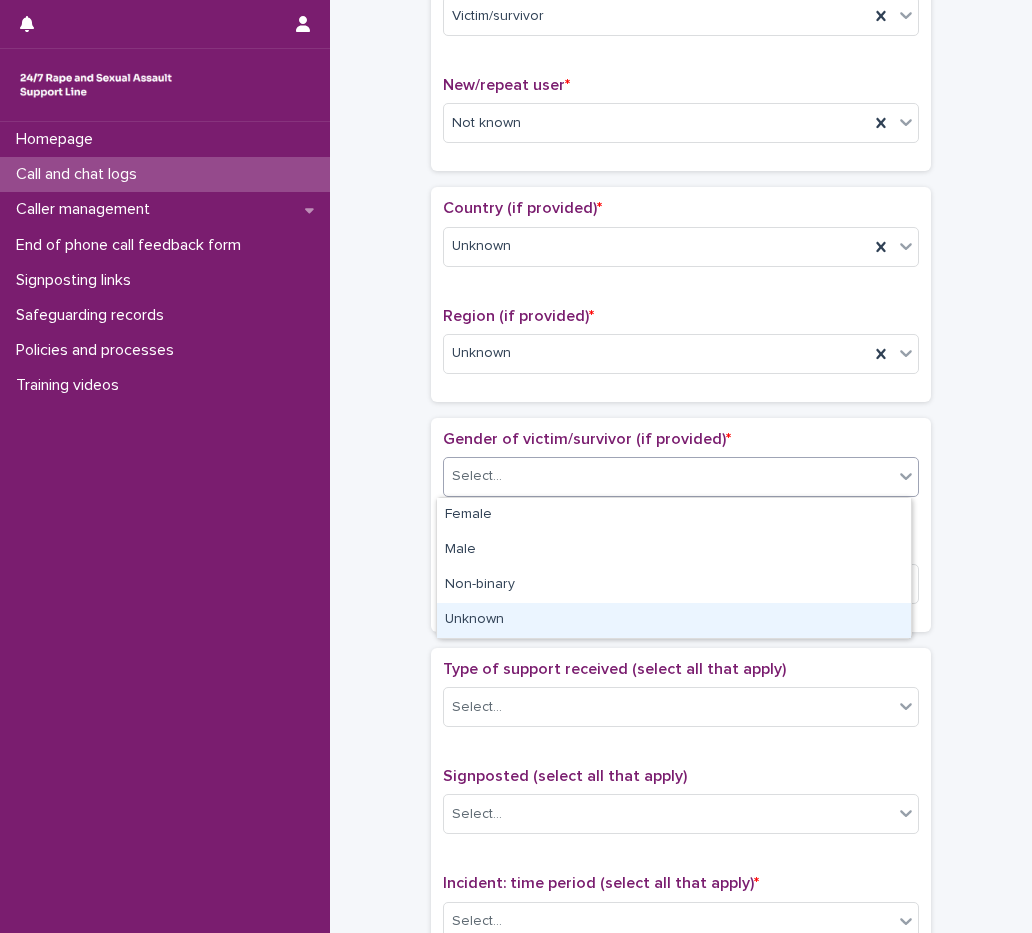 click on "Unknown" at bounding box center [674, 620] 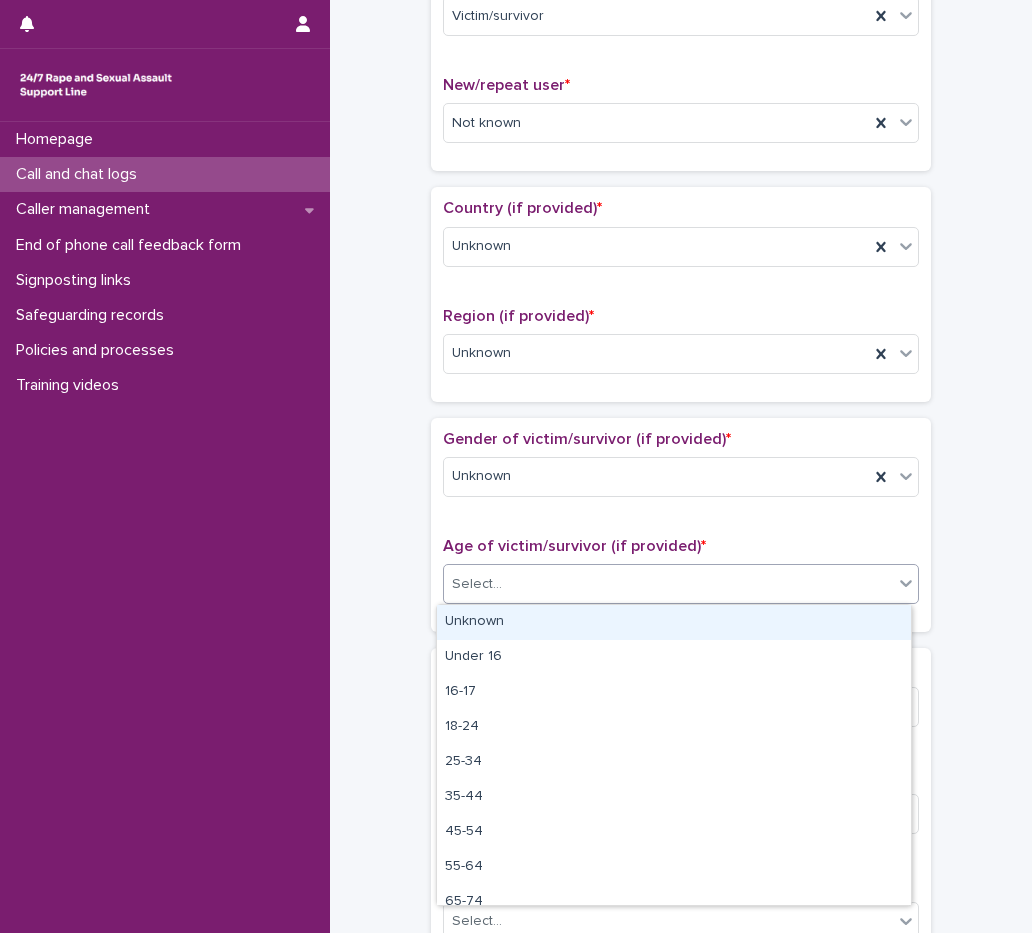 click on "Select..." at bounding box center (668, 584) 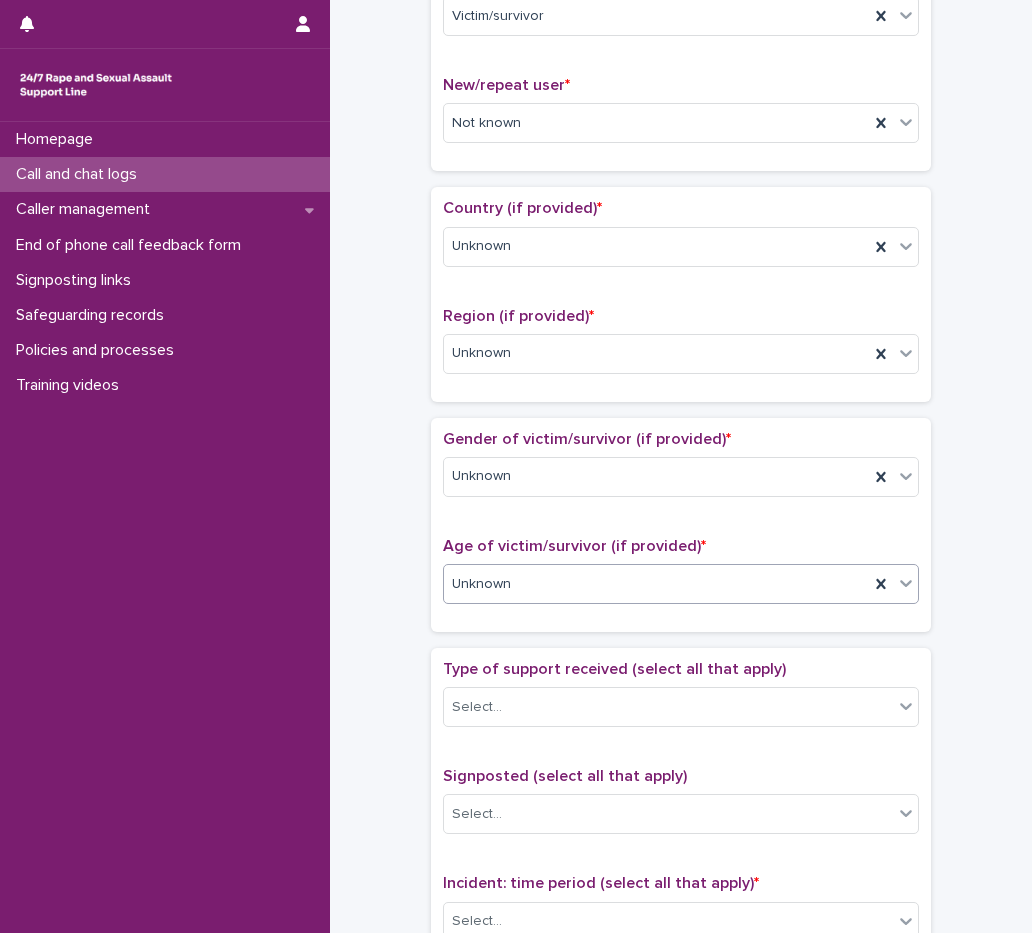 scroll, scrollTop: 900, scrollLeft: 0, axis: vertical 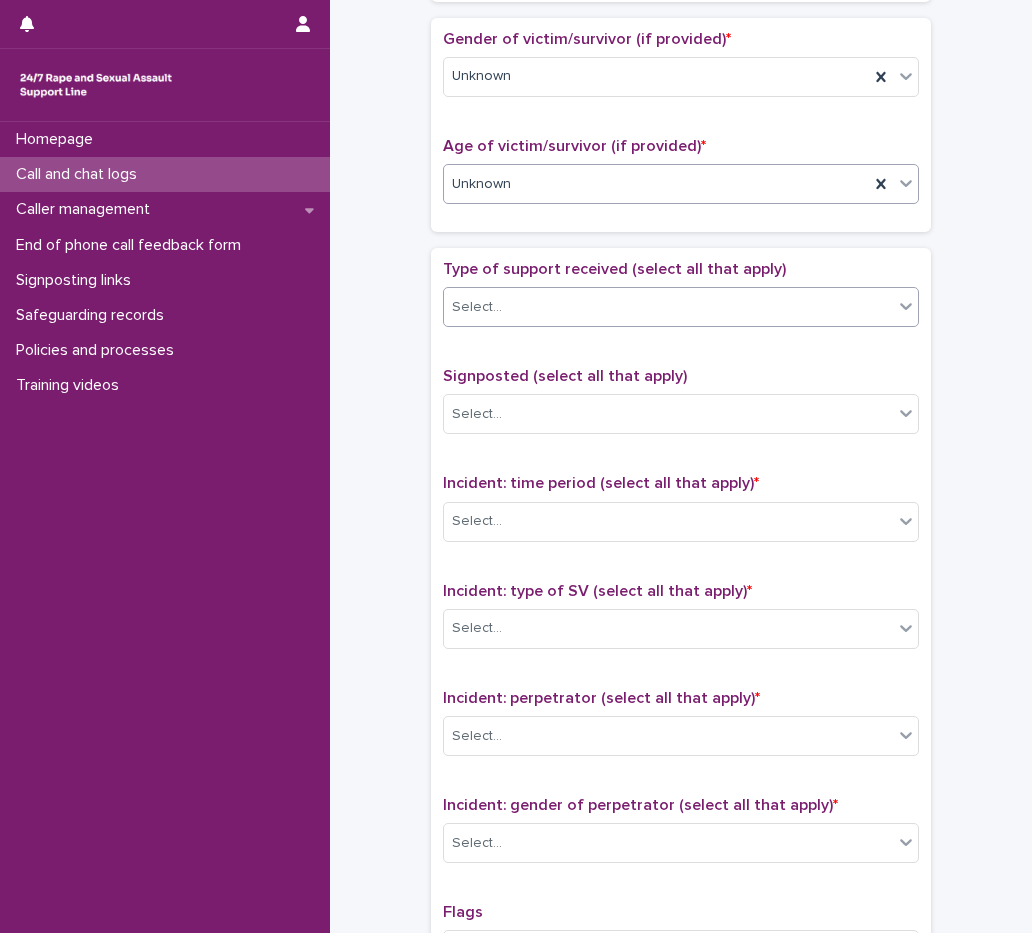 click on "Select..." at bounding box center (477, 307) 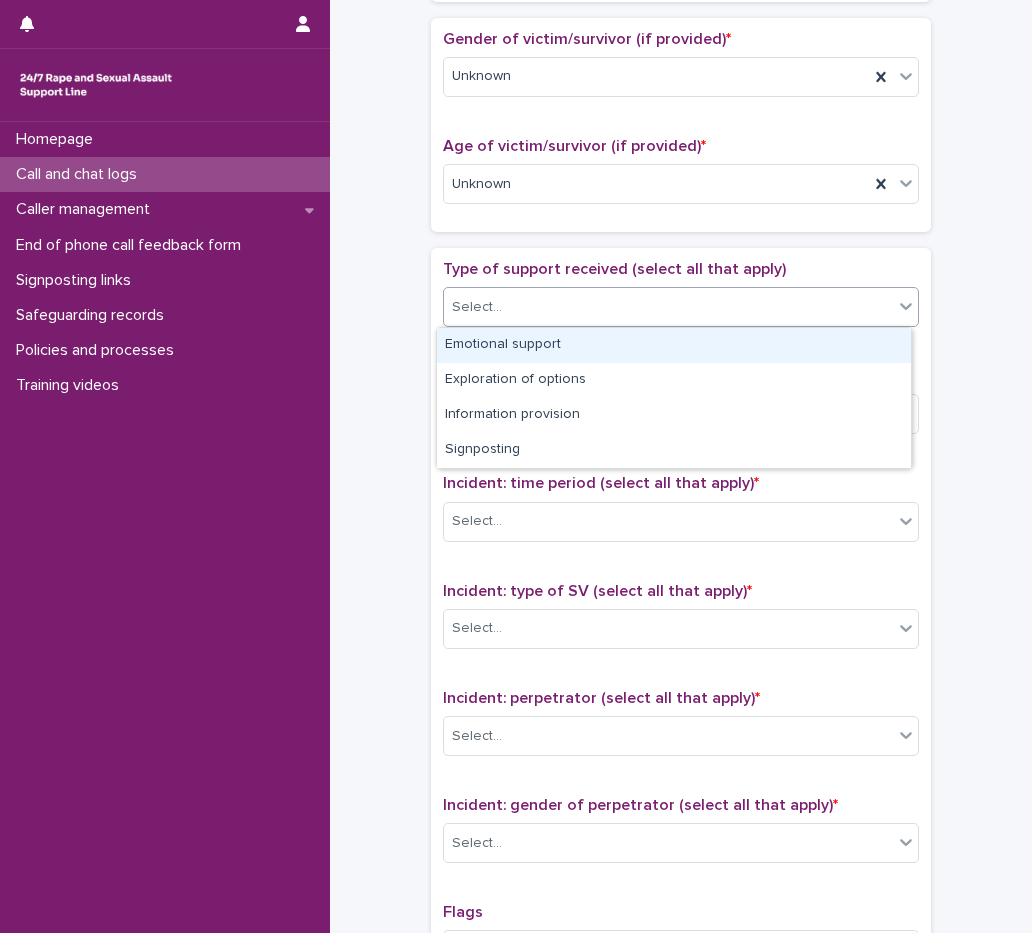 click on "Emotional support" at bounding box center (674, 345) 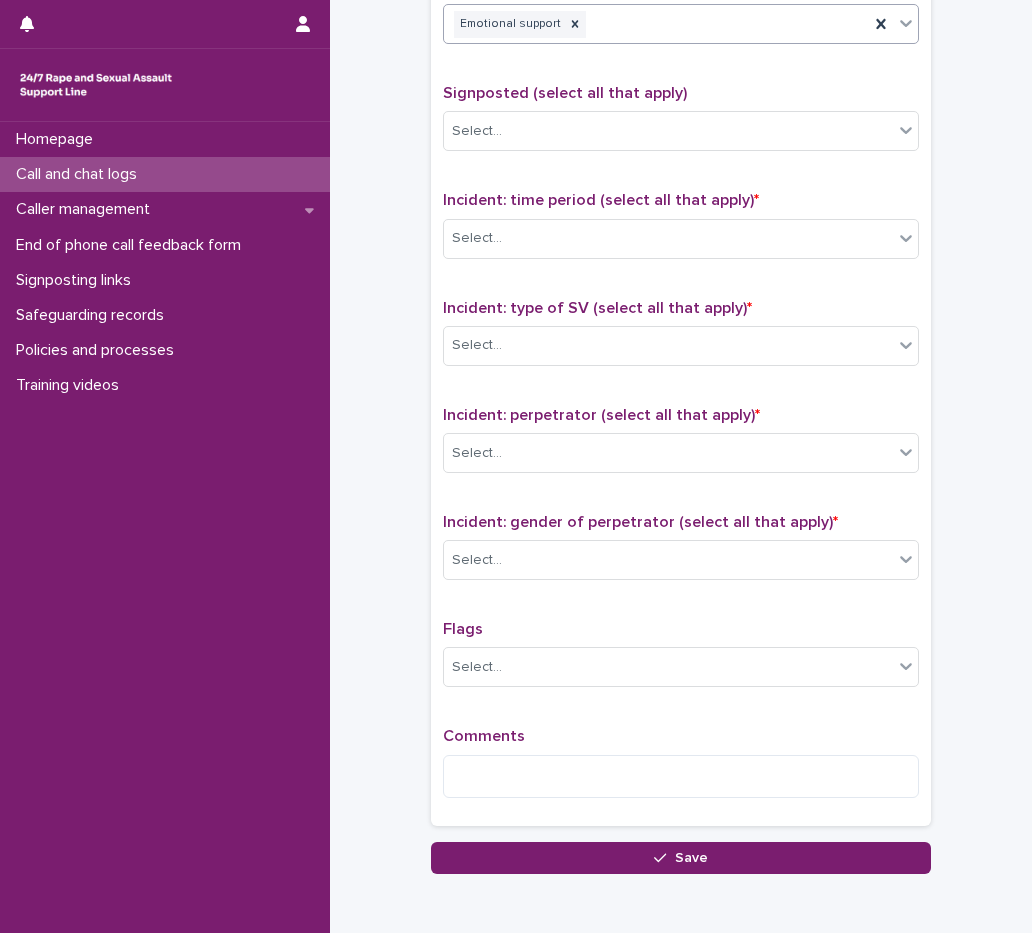 scroll, scrollTop: 1200, scrollLeft: 0, axis: vertical 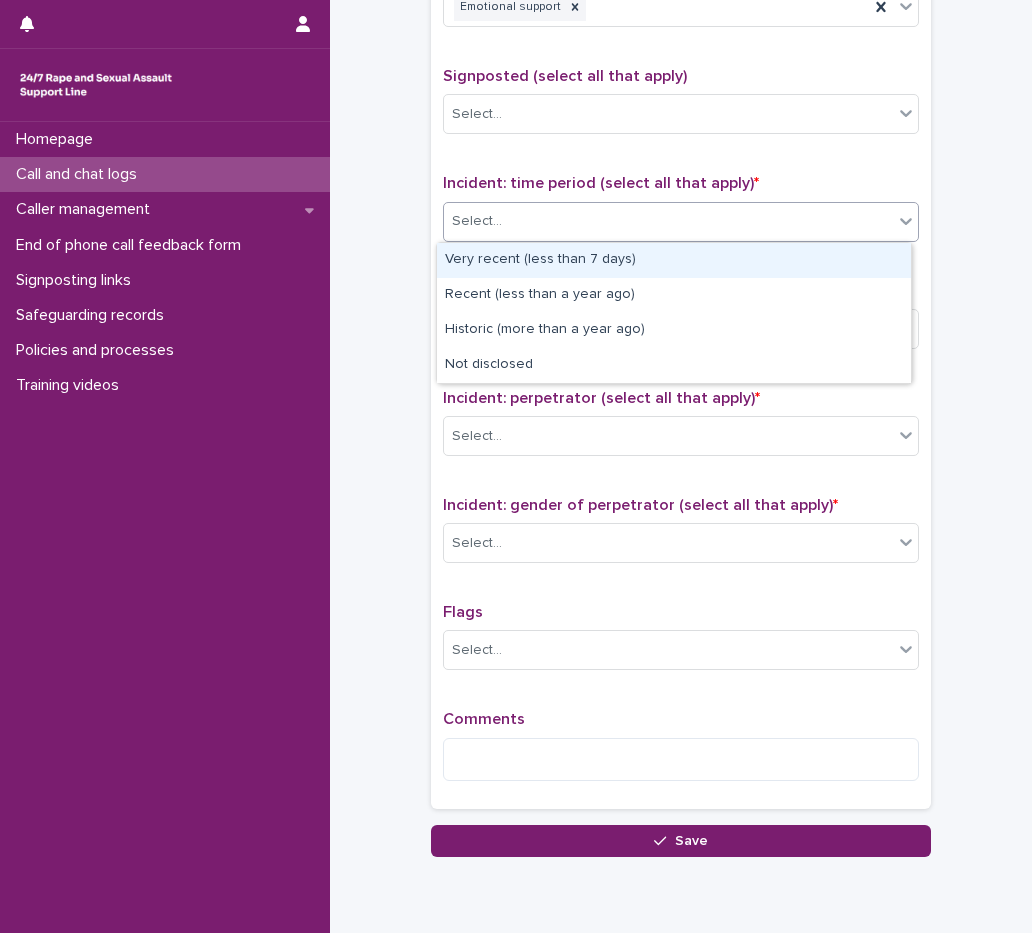 click on "Select..." at bounding box center (668, 221) 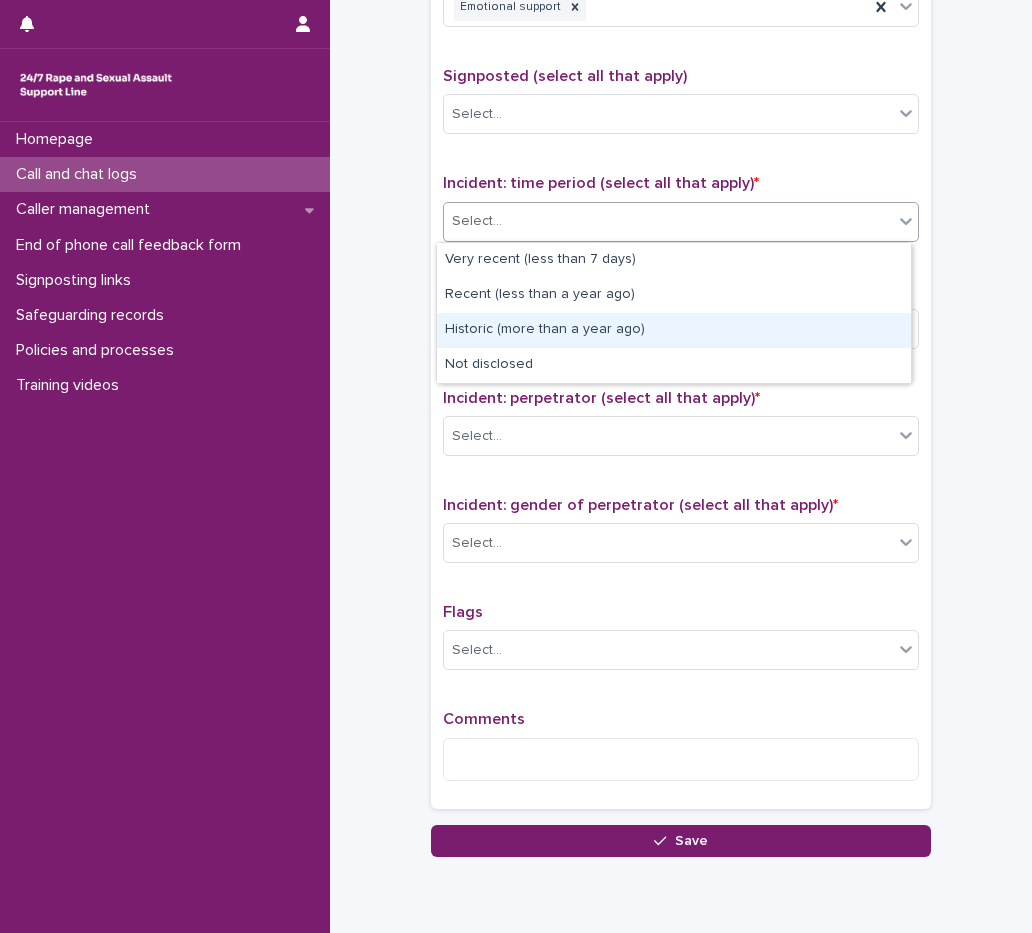 click on "Historic (more than a year ago)" at bounding box center [674, 330] 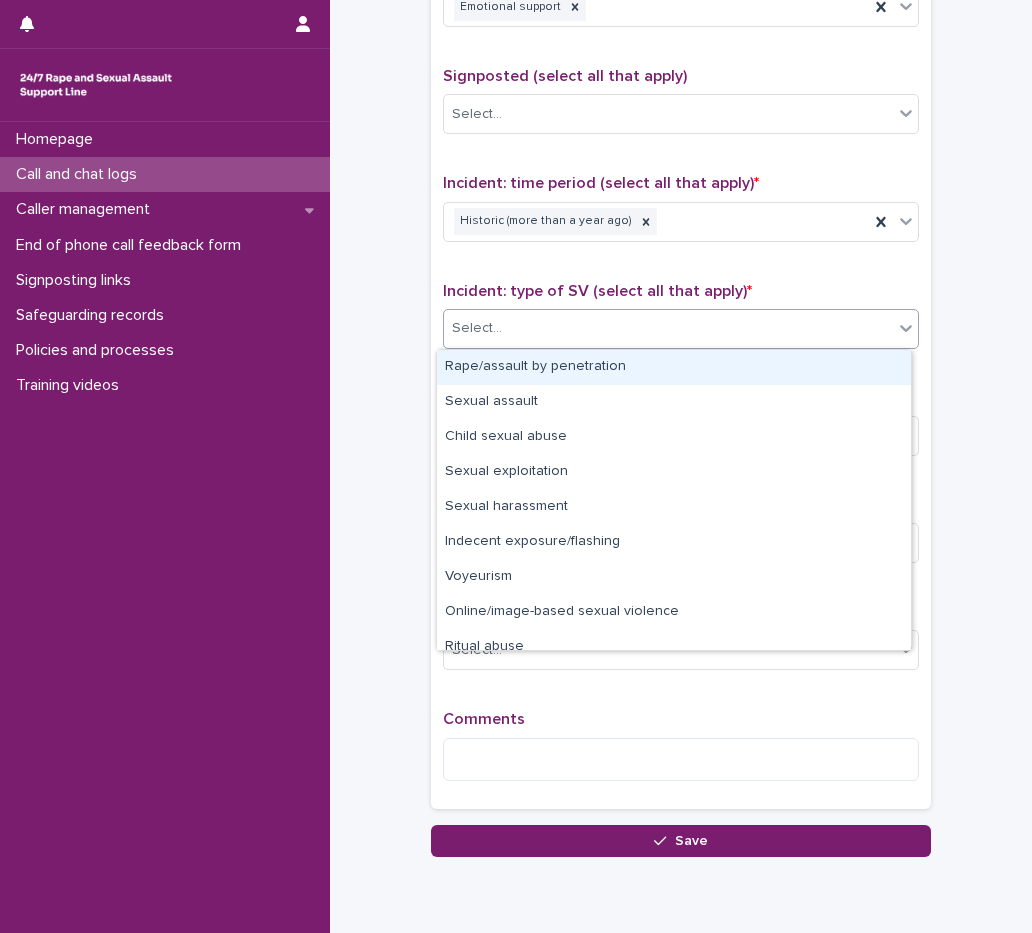 click on "Select..." at bounding box center (668, 328) 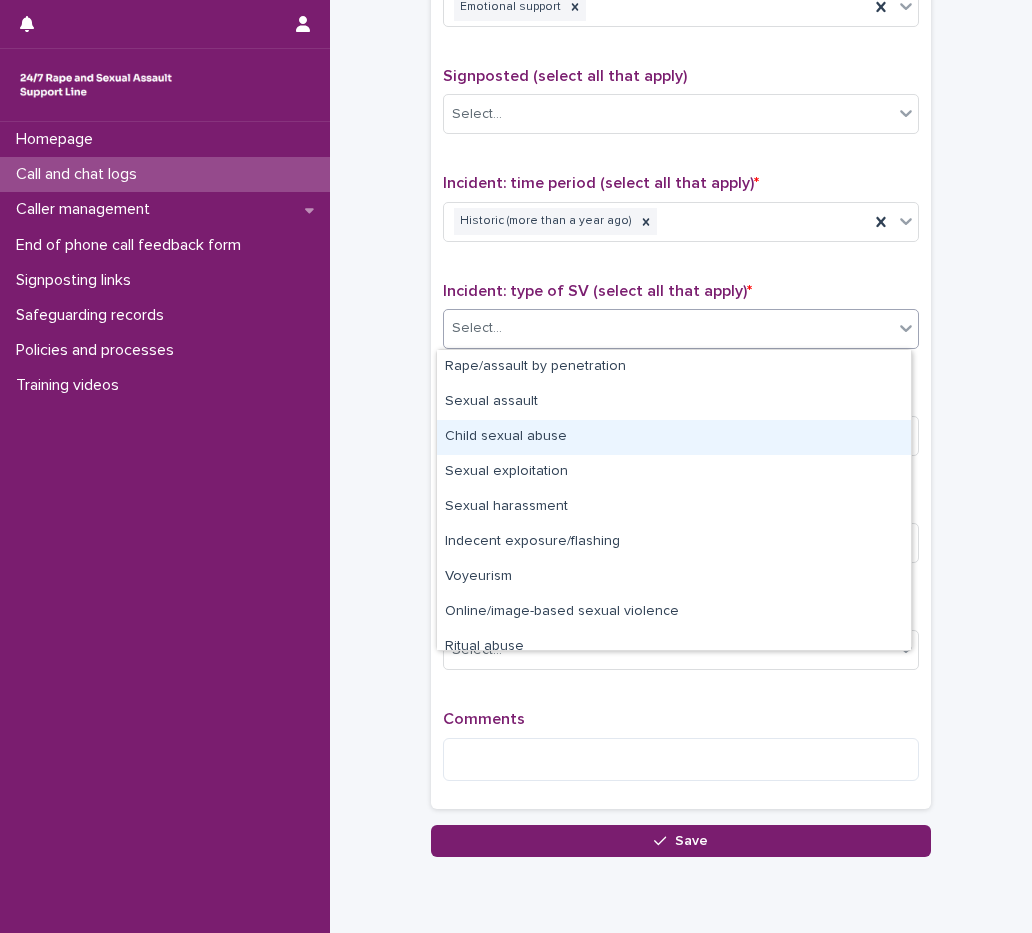 click on "Child sexual abuse" at bounding box center (674, 437) 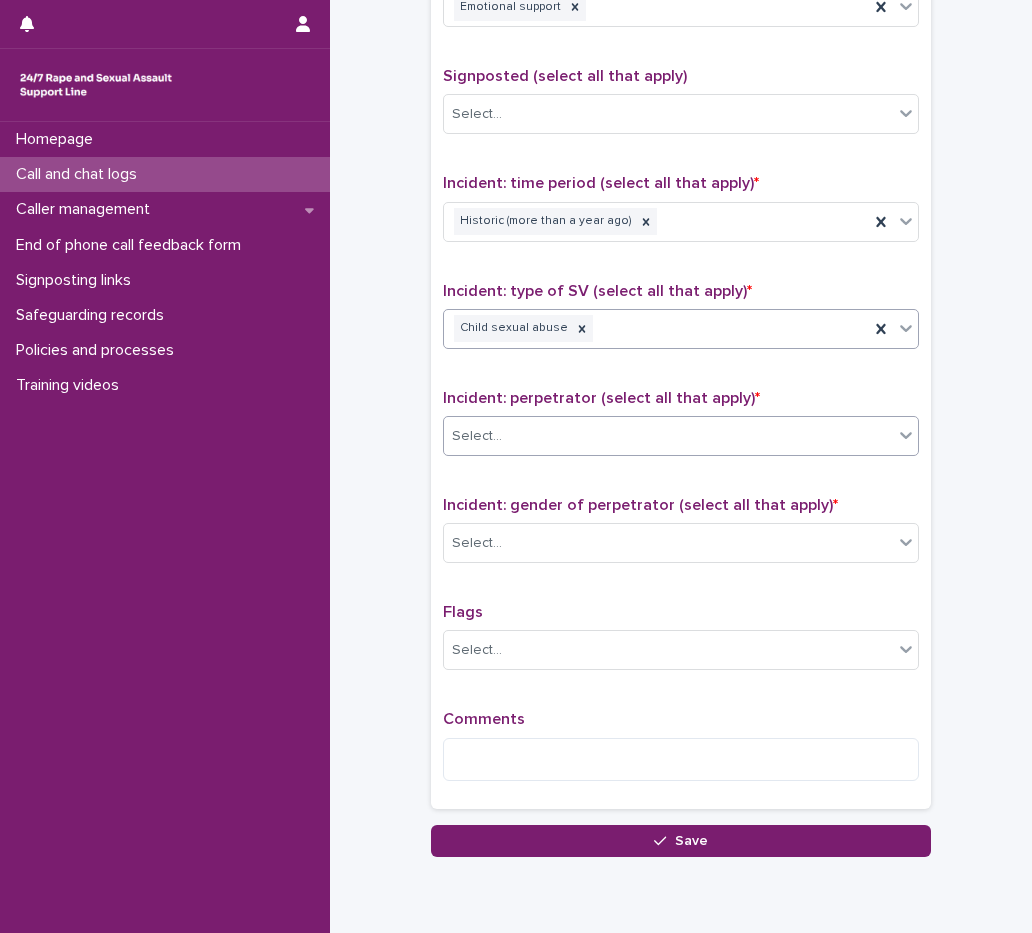 click on "Select..." at bounding box center [668, 436] 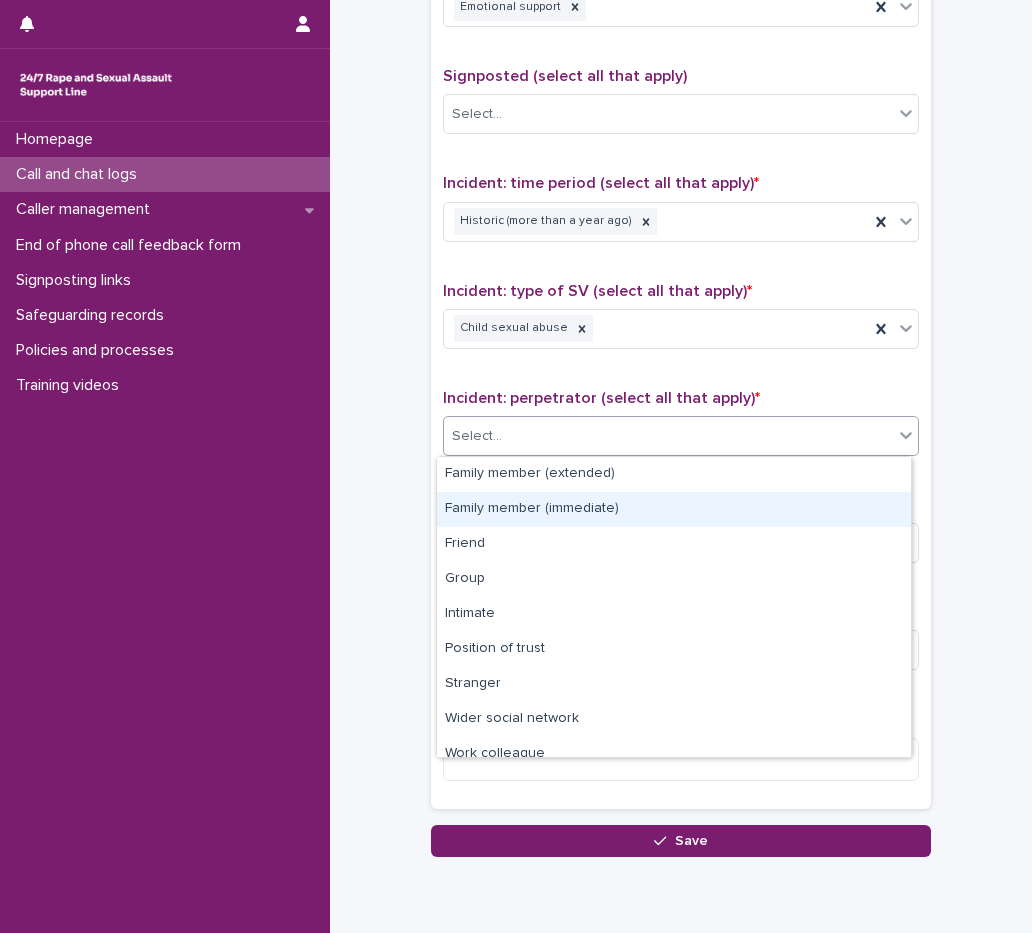 click on "Family member (immediate)" at bounding box center [674, 509] 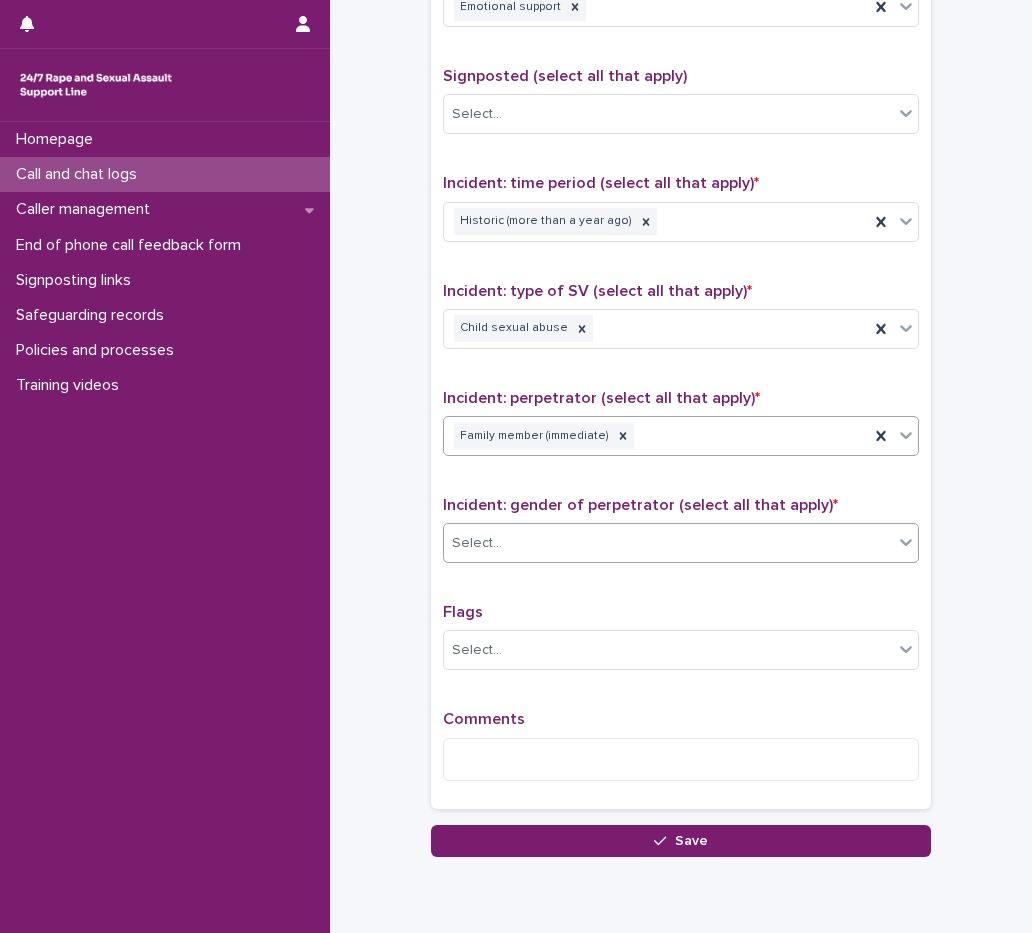 click on "Select..." at bounding box center [668, 543] 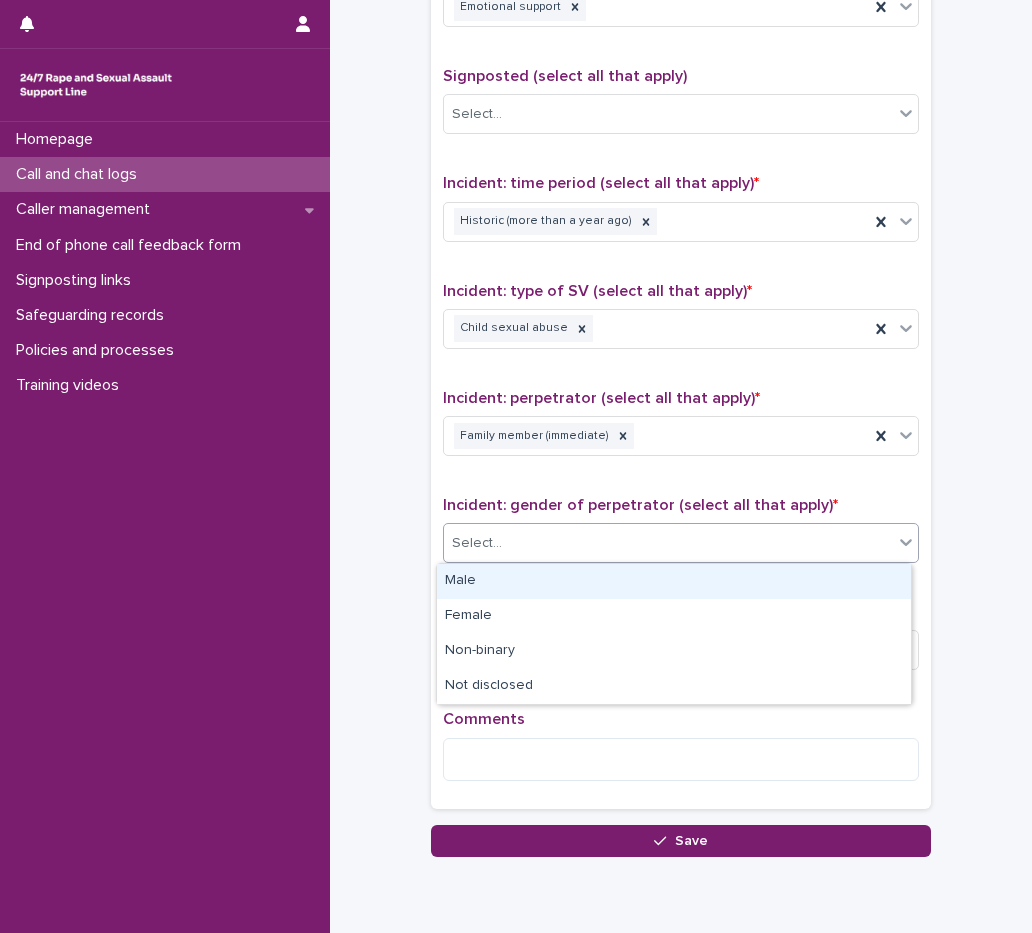 click on "Male" at bounding box center (674, 581) 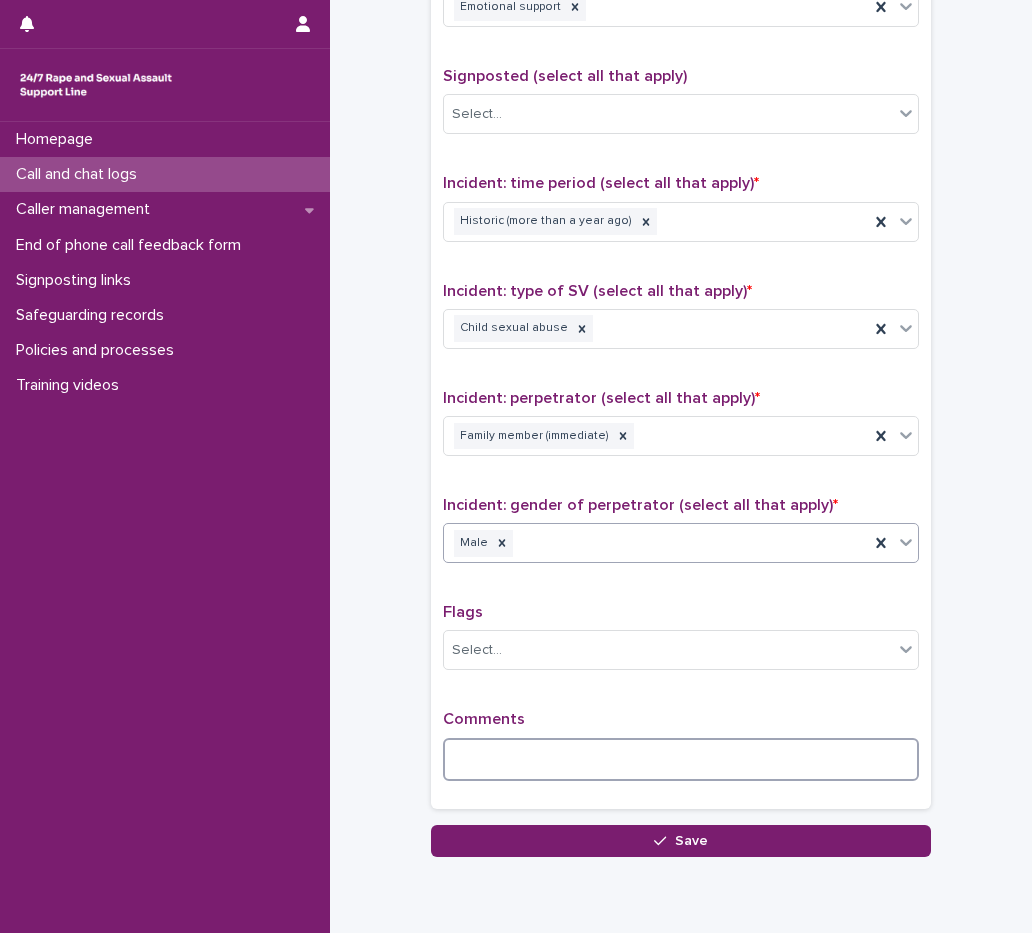click at bounding box center (681, 759) 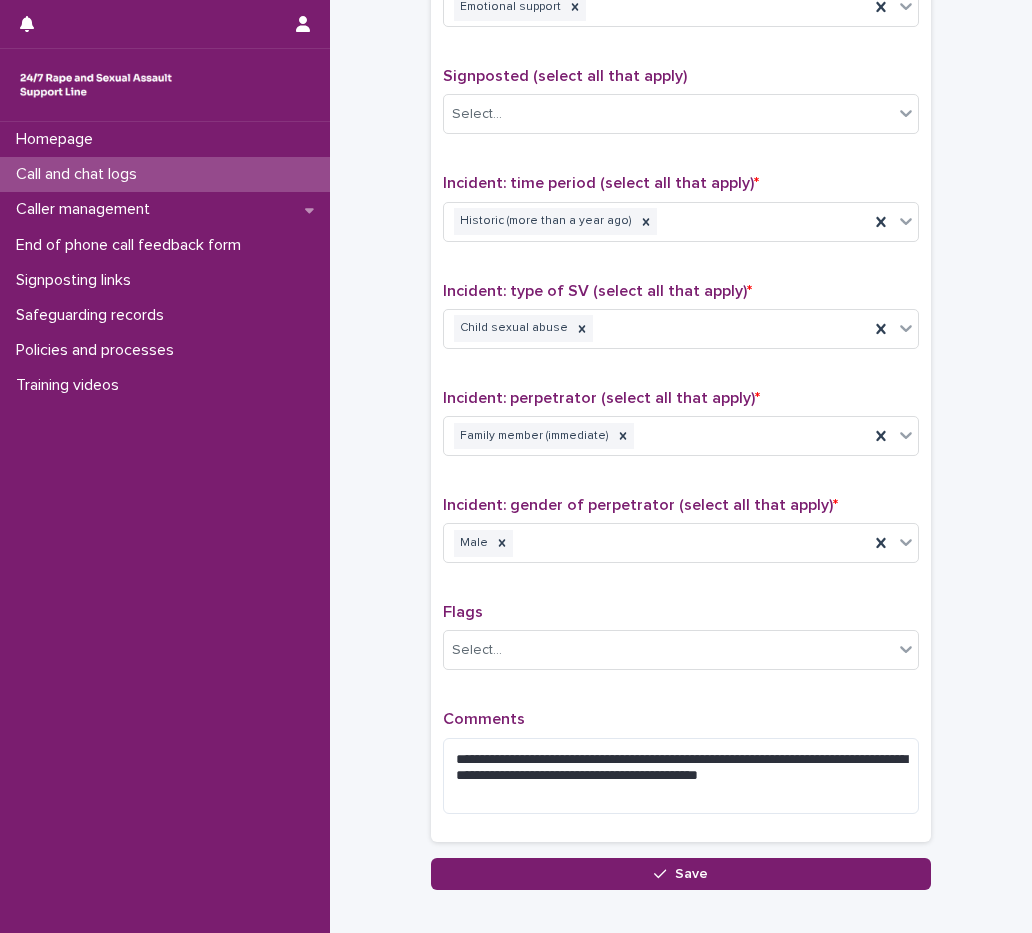 click on "Comments" at bounding box center (681, 719) 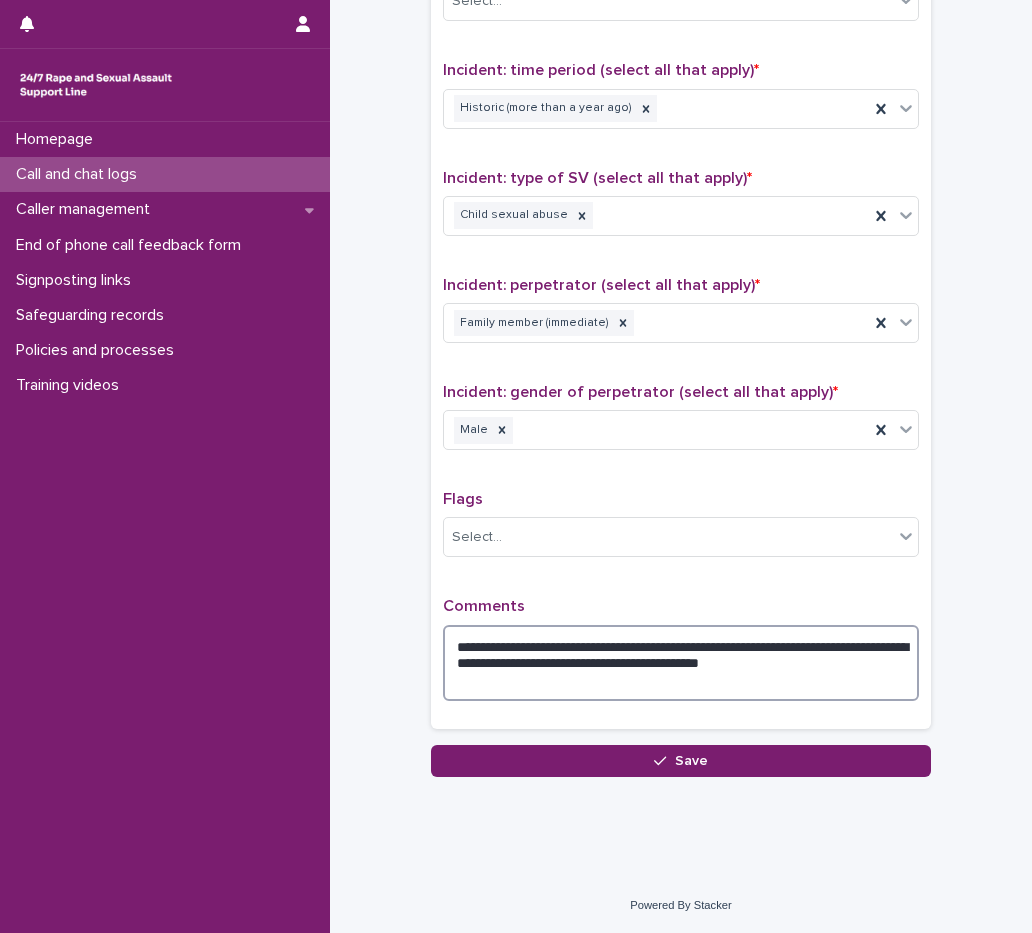 drag, startPoint x: 693, startPoint y: 676, endPoint x: 682, endPoint y: 667, distance: 14.21267 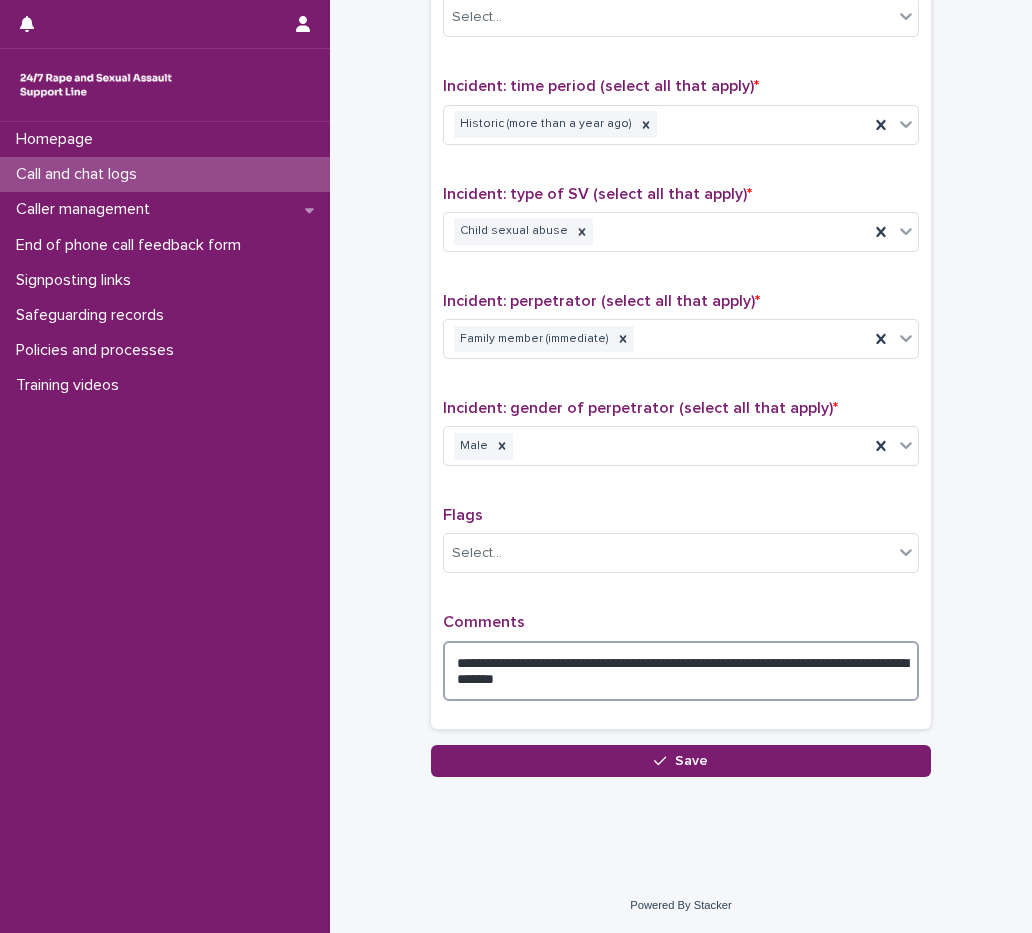 scroll, scrollTop: 1297, scrollLeft: 0, axis: vertical 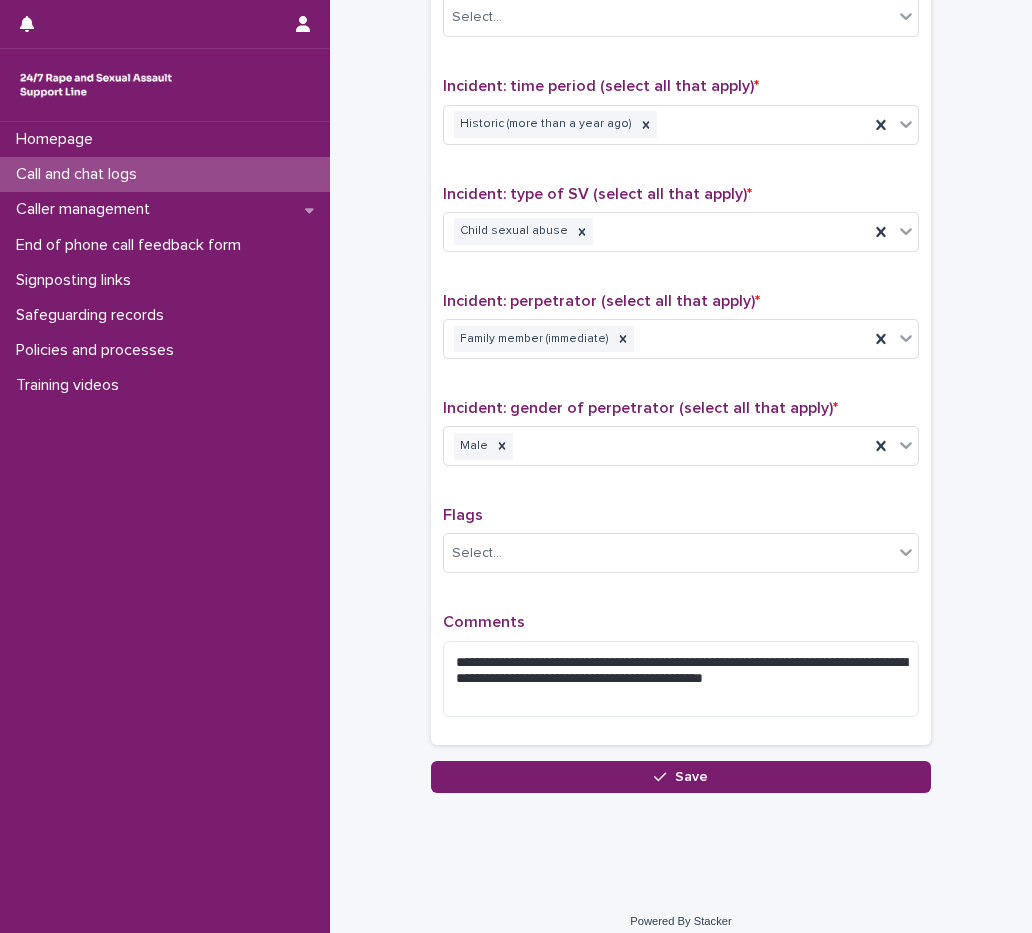 click on "**********" at bounding box center [681, 298] 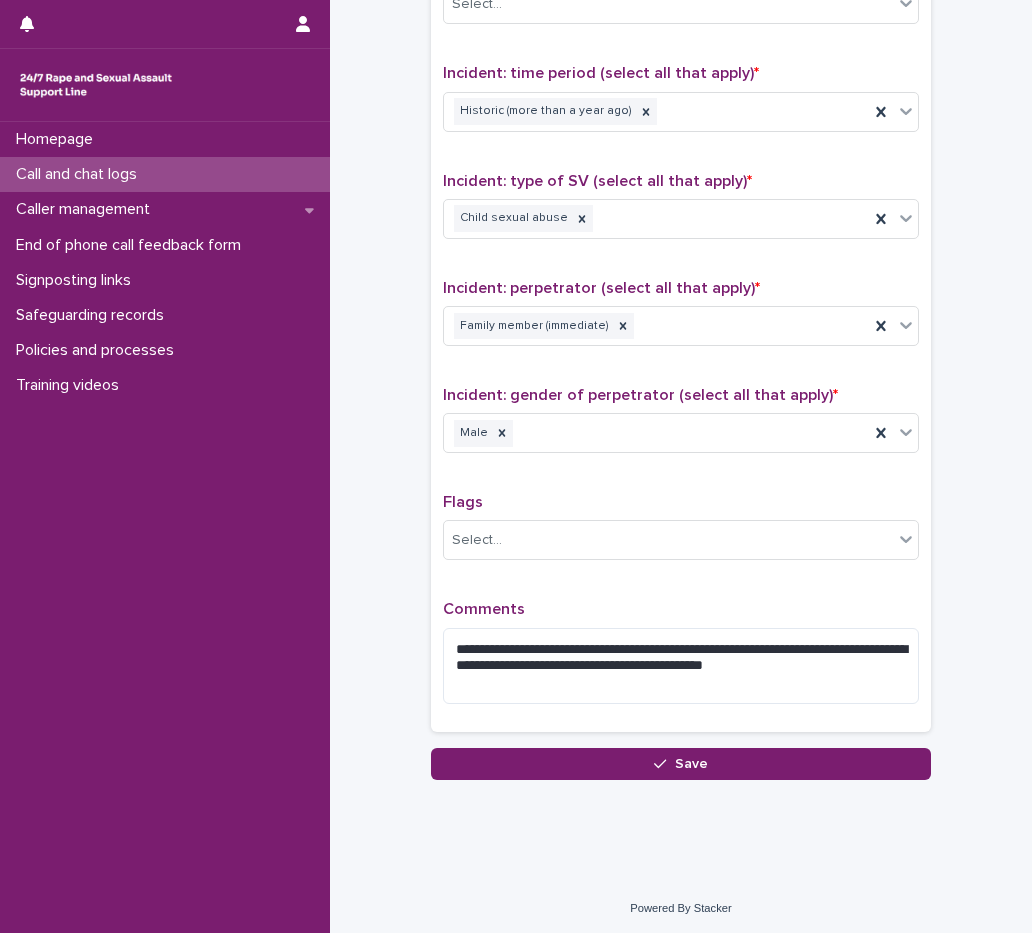 scroll, scrollTop: 1313, scrollLeft: 0, axis: vertical 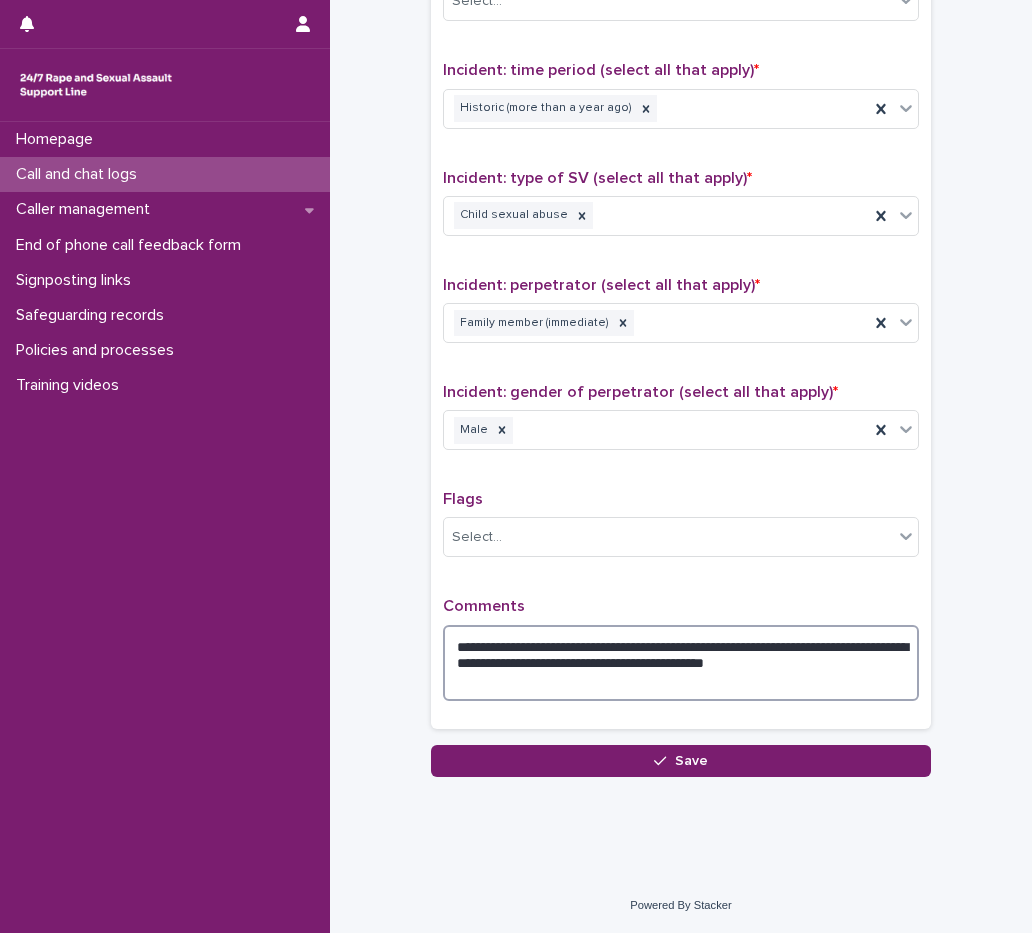 drag, startPoint x: 788, startPoint y: 646, endPoint x: 838, endPoint y: 650, distance: 50.159744 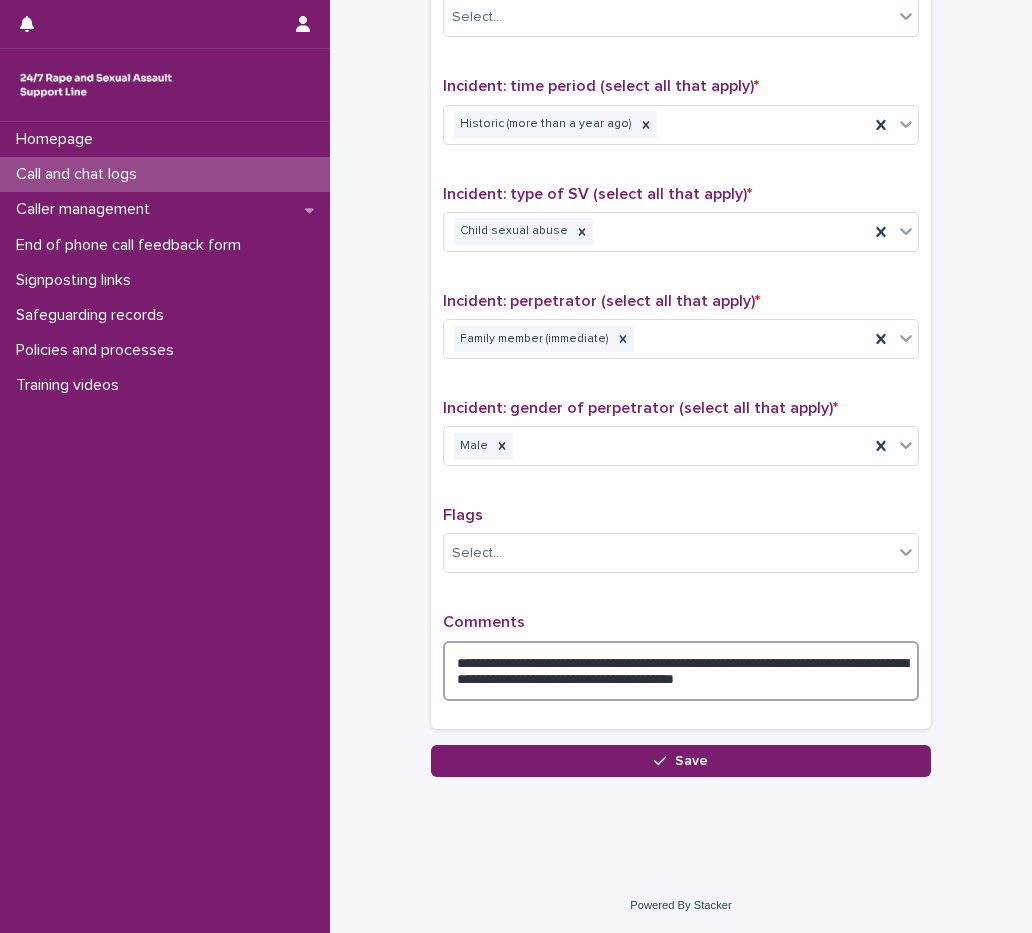 scroll, scrollTop: 1297, scrollLeft: 0, axis: vertical 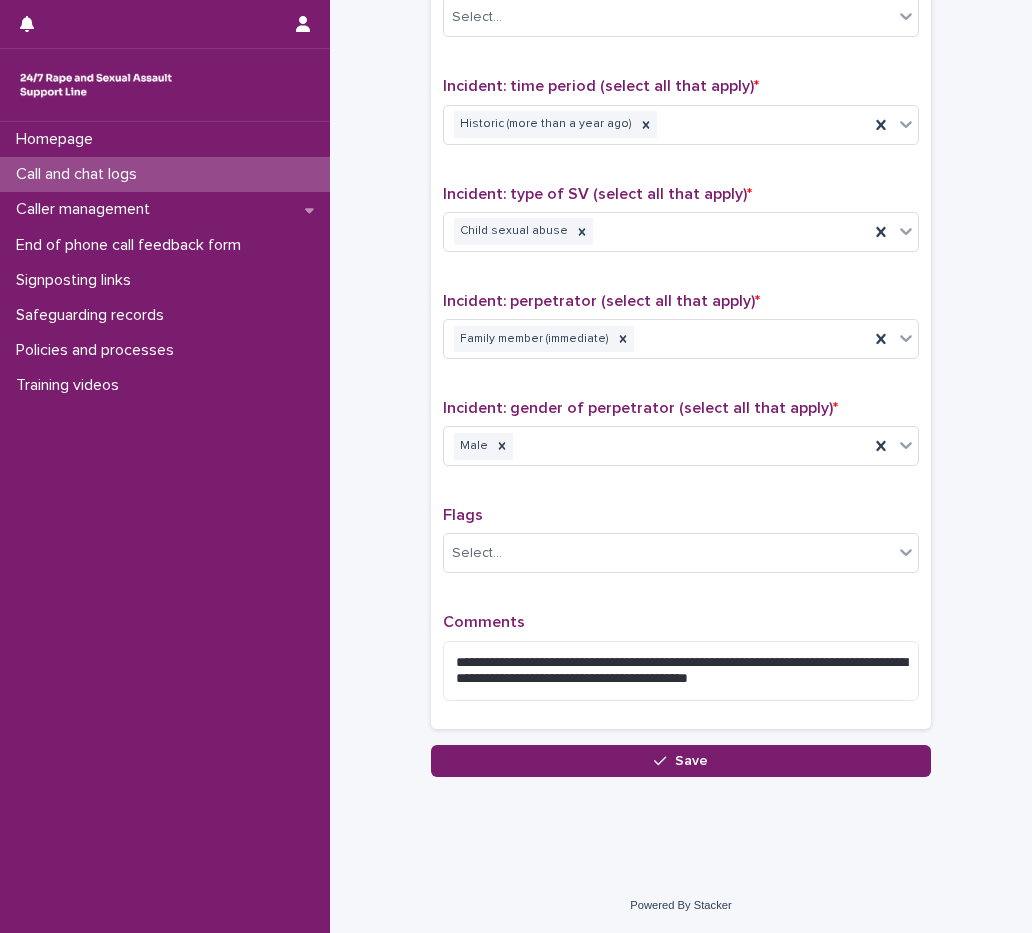 click on "**********" at bounding box center [681, -254] 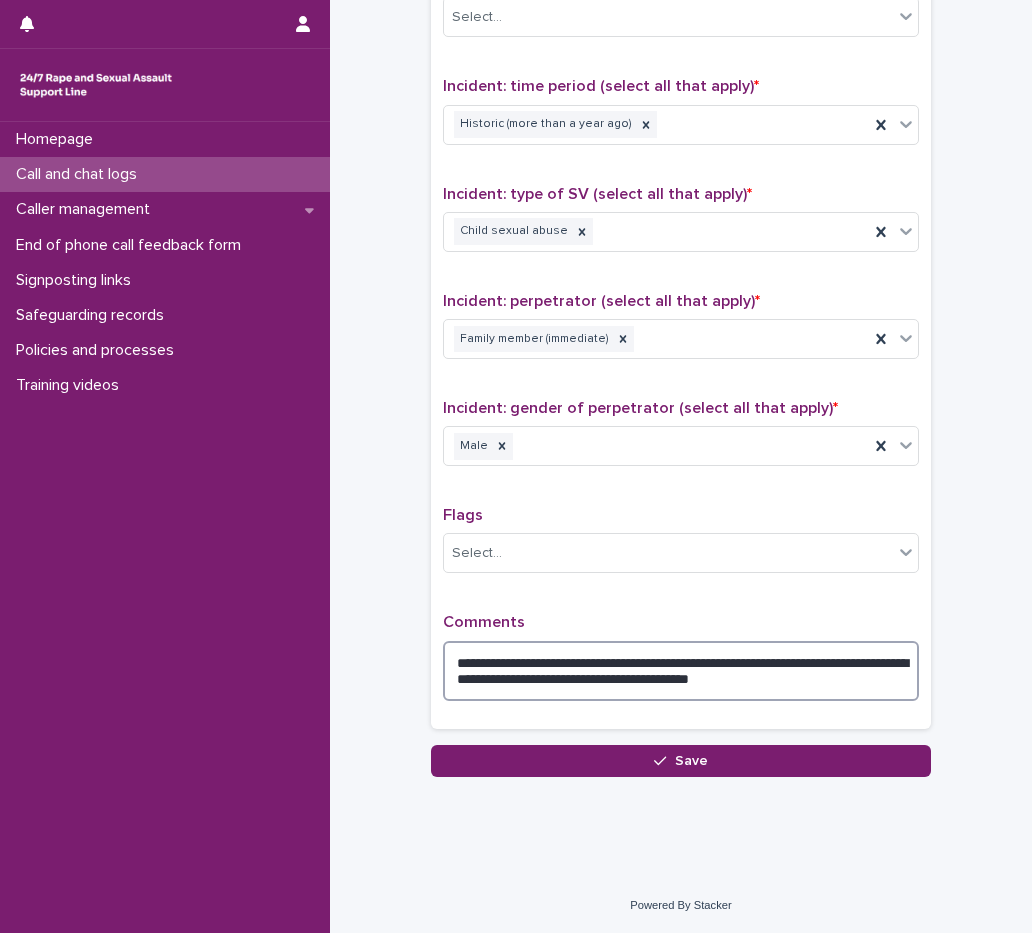 click on "**********" at bounding box center [681, 671] 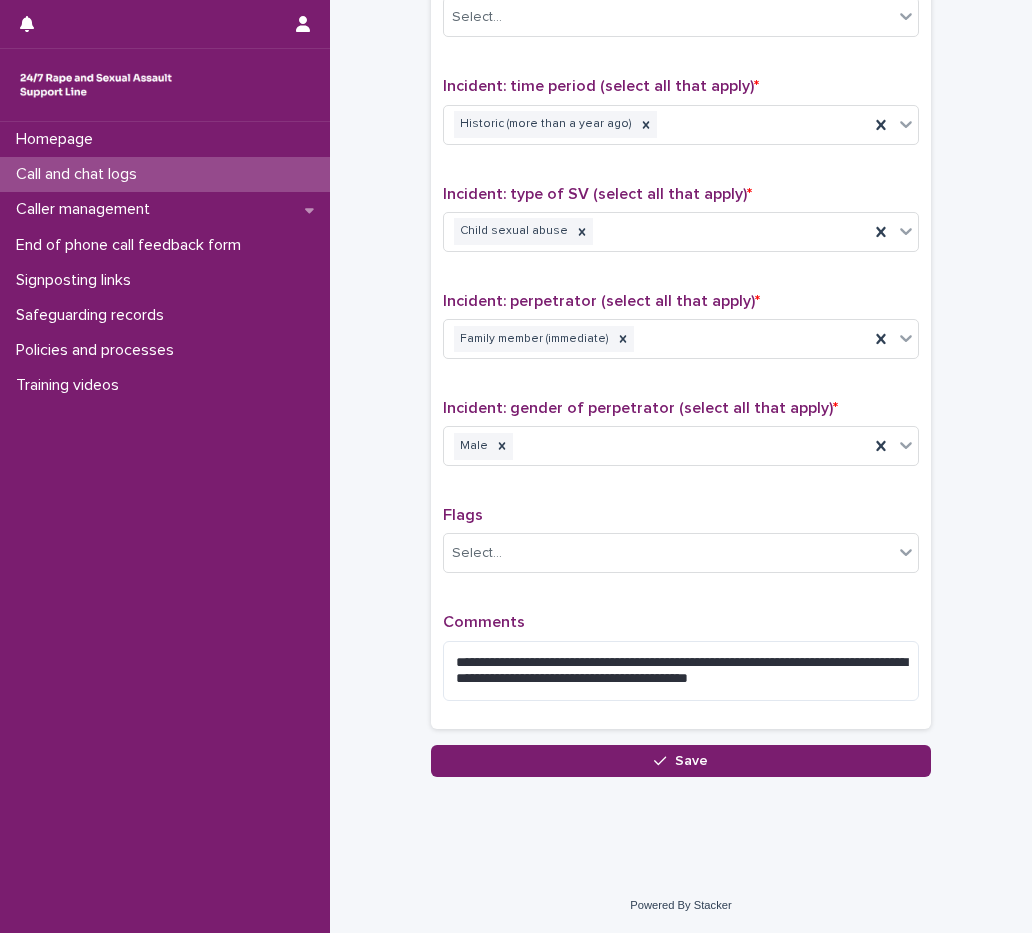 click on "**********" at bounding box center [681, -254] 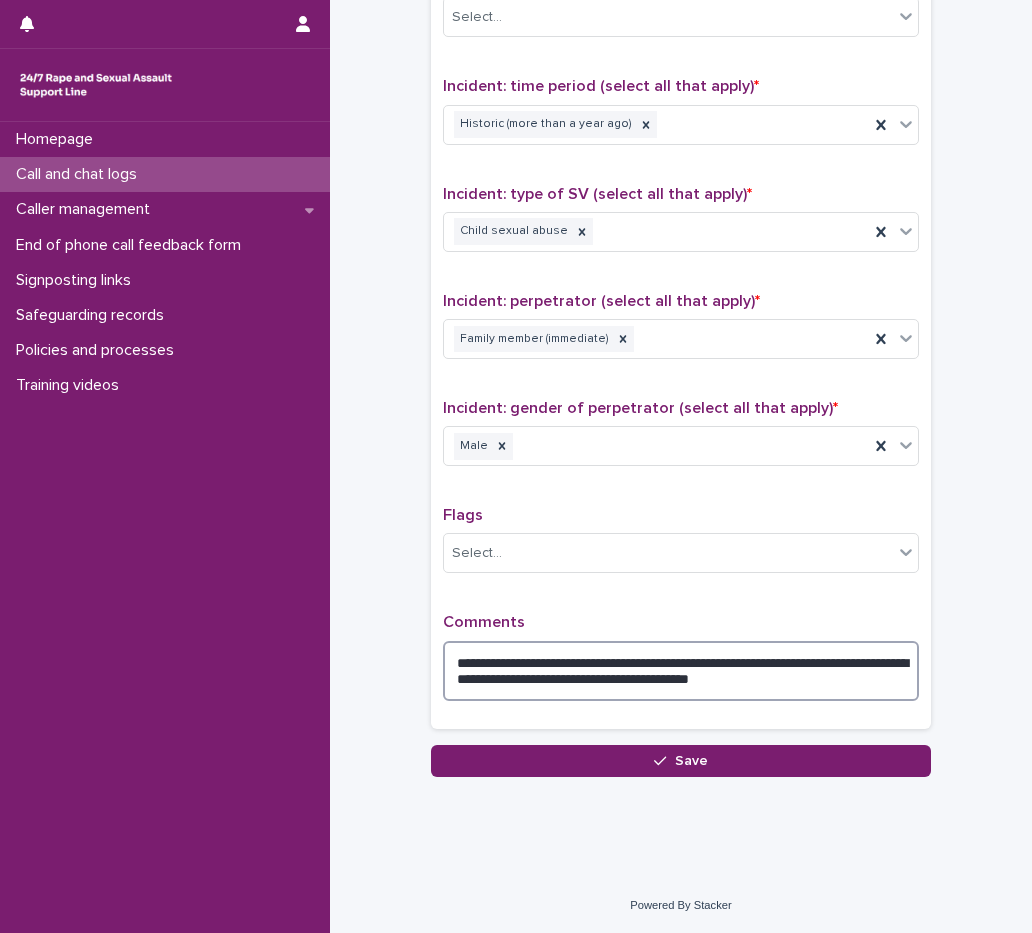 click on "**********" at bounding box center (681, 671) 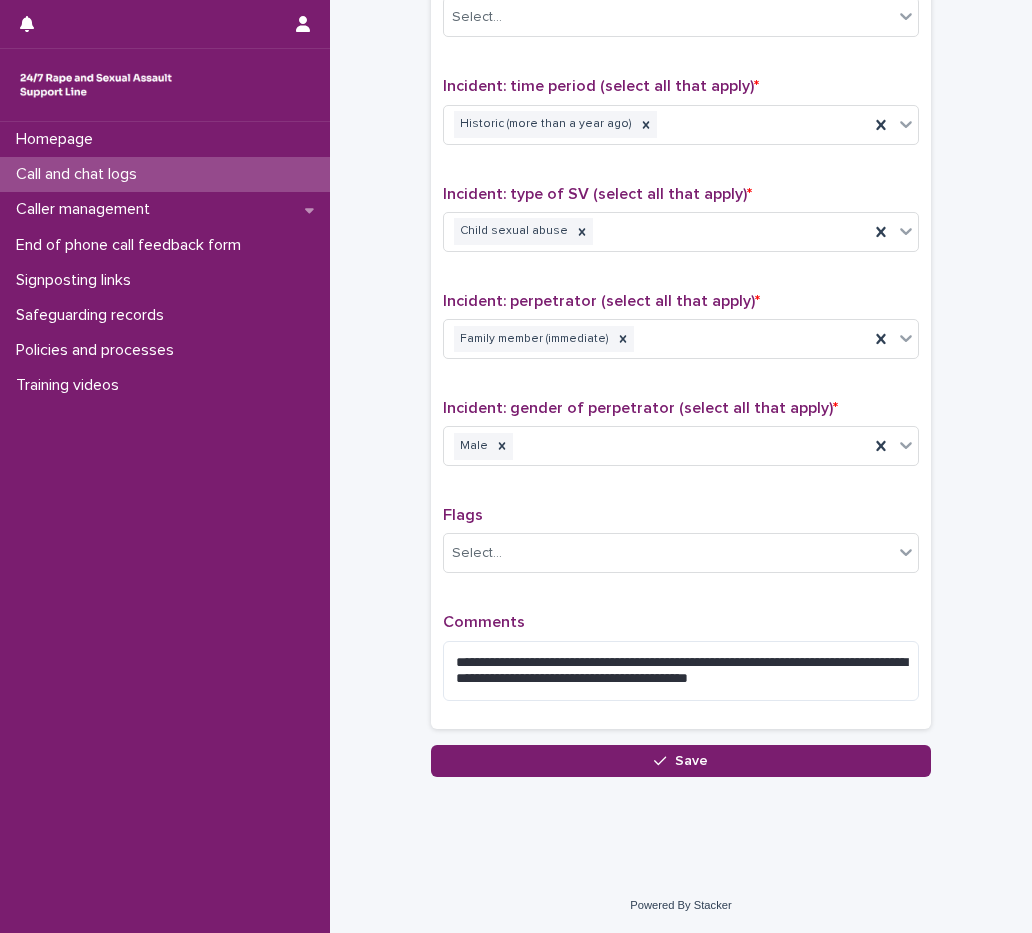 click on "**********" at bounding box center (681, -254) 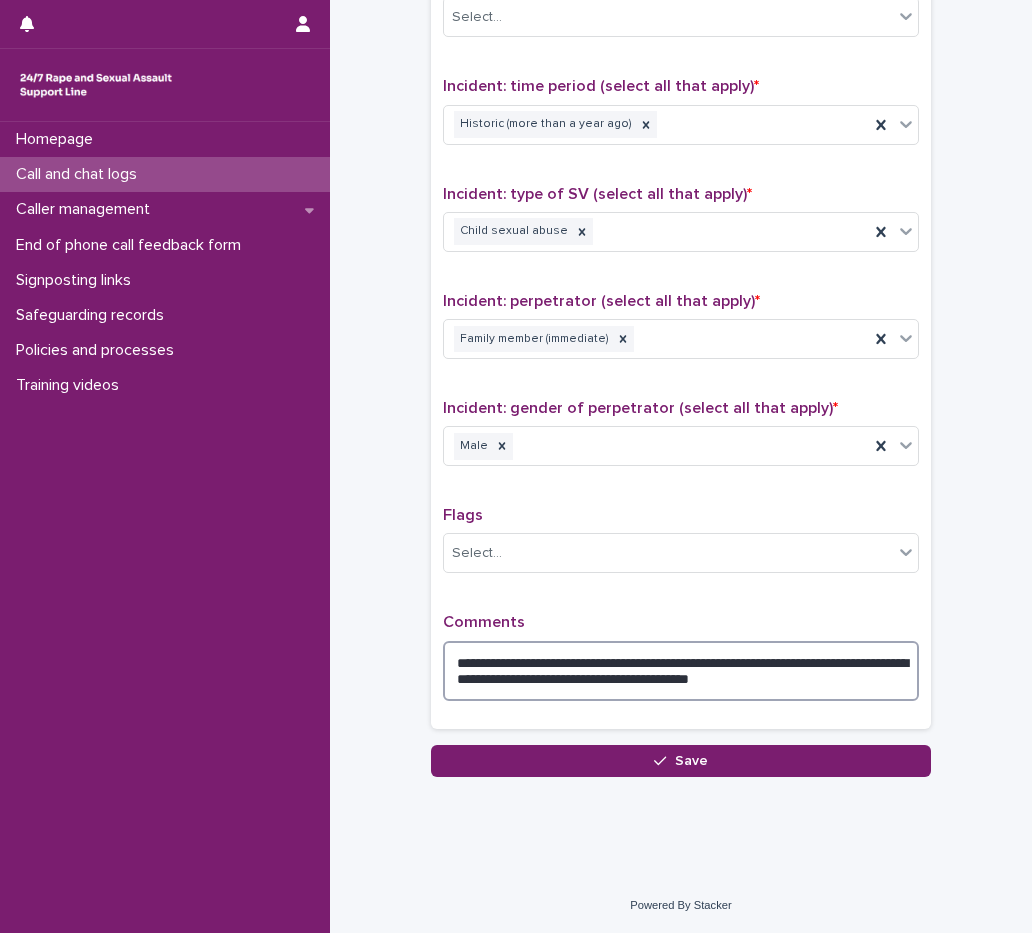 click on "**********" at bounding box center [681, 671] 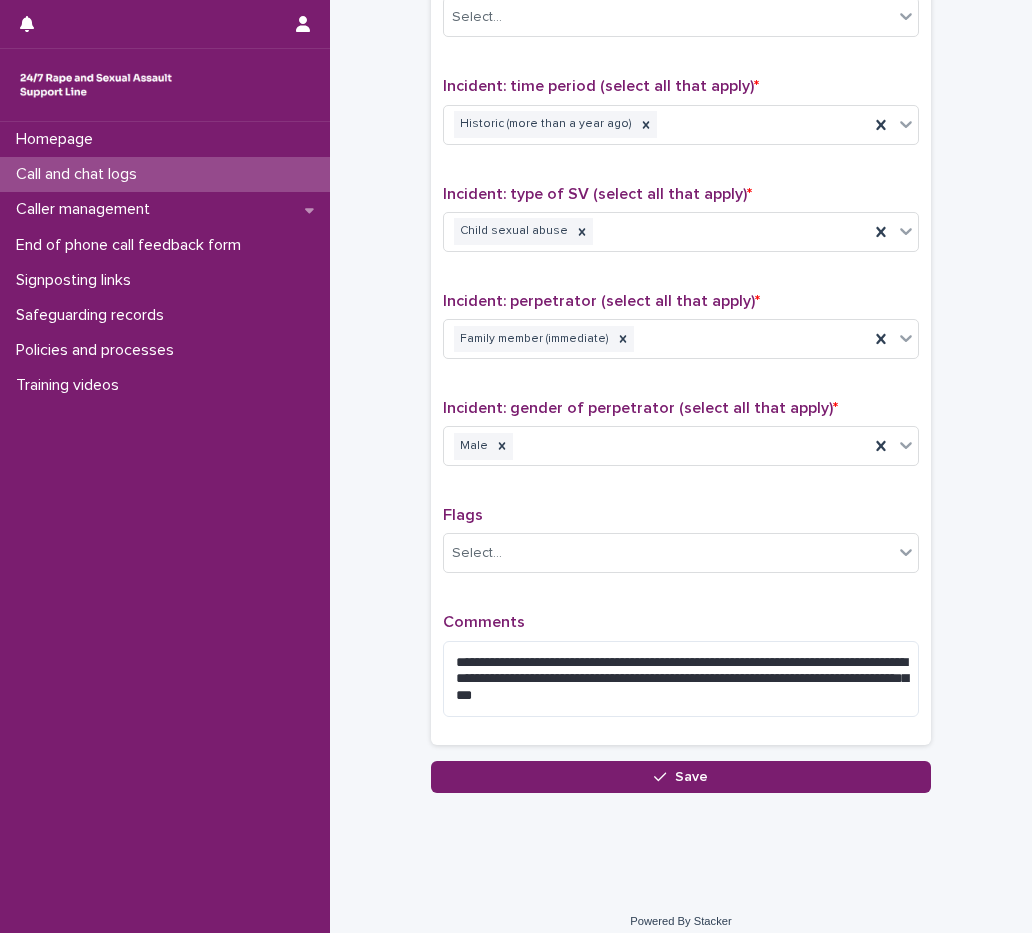 click on "**********" at bounding box center [681, 298] 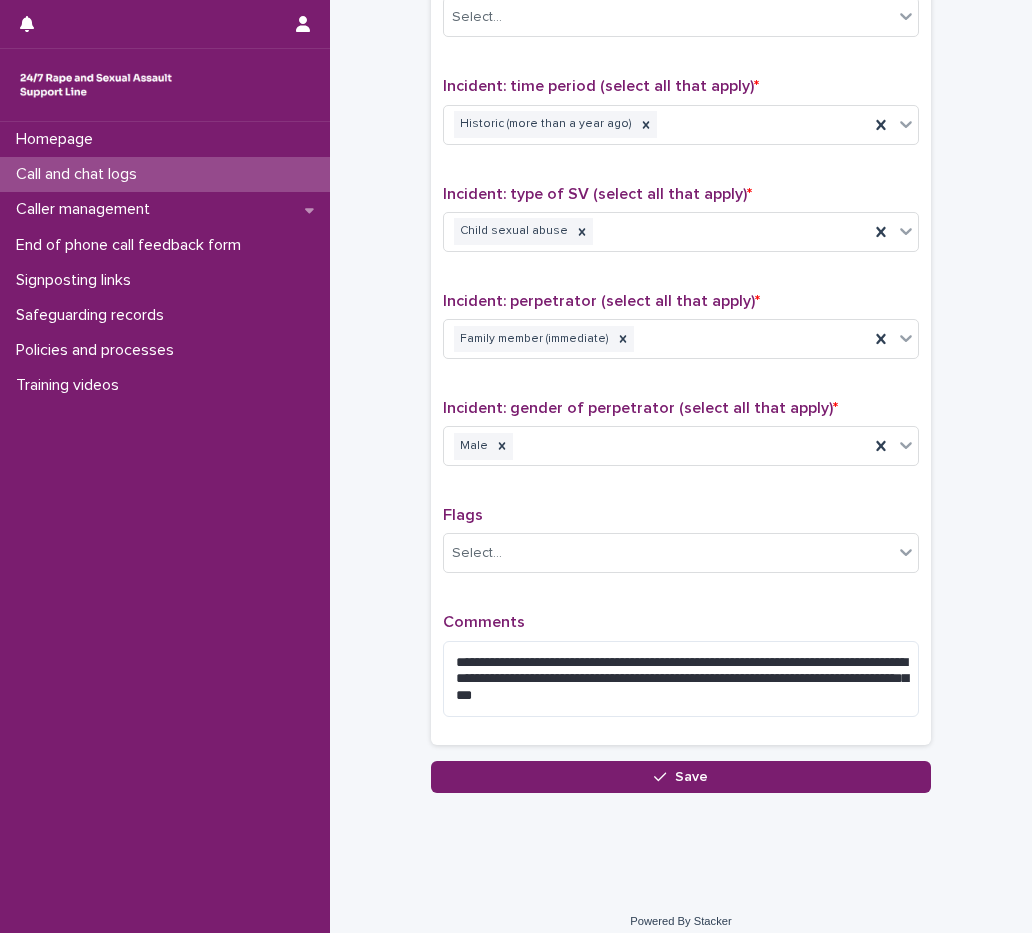 click on "**********" at bounding box center (681, 298) 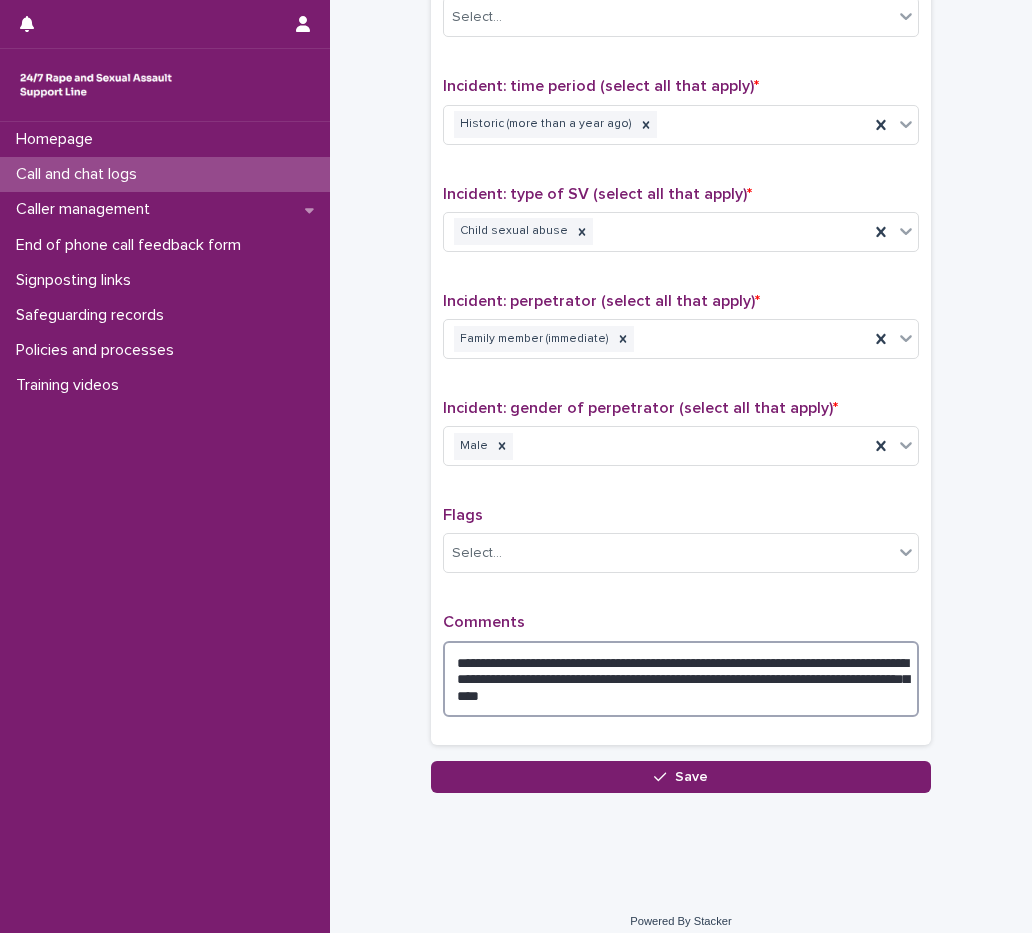 type on "**********" 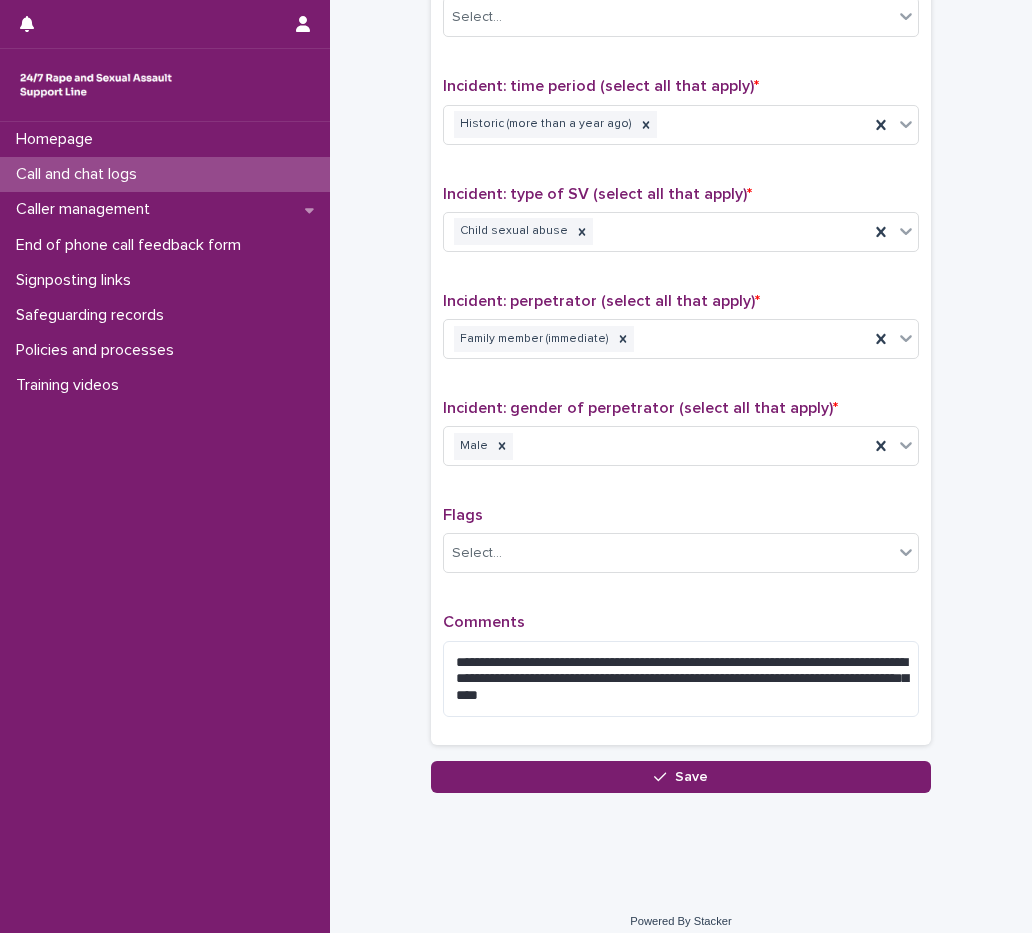 click on "**********" at bounding box center (681, 672) 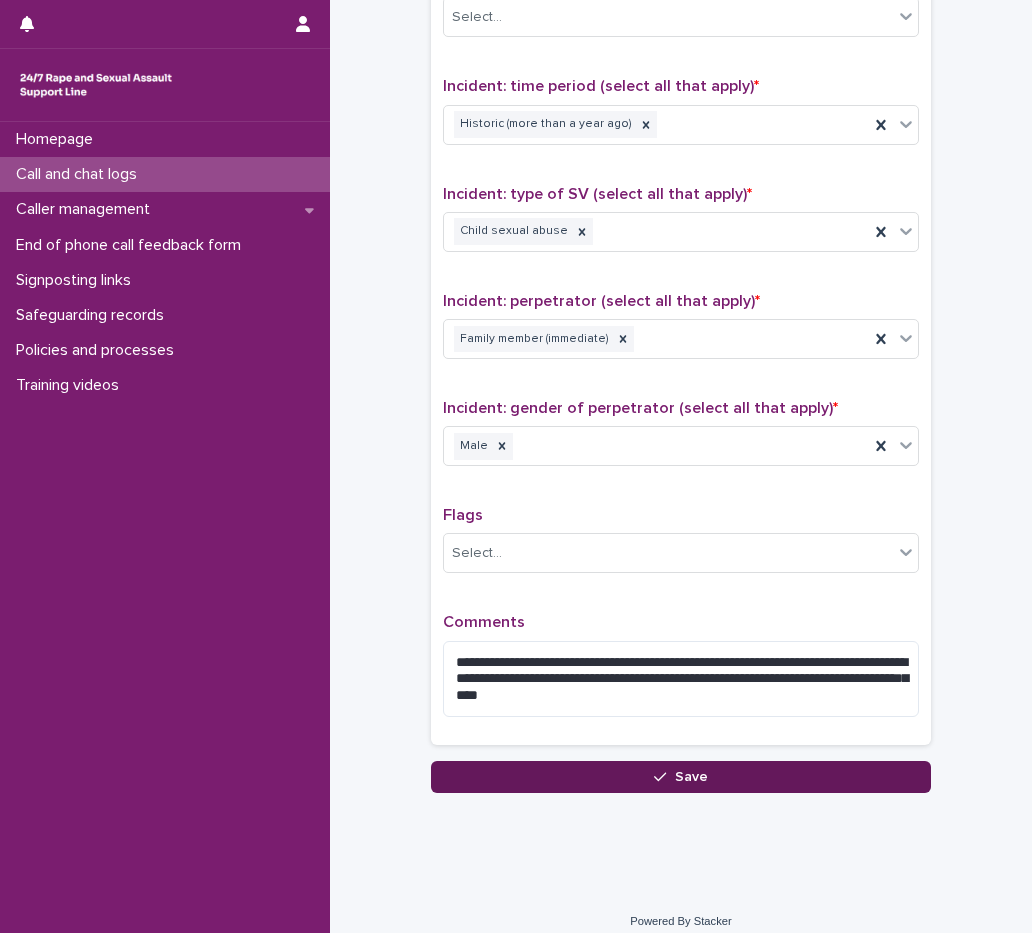 click on "Save" at bounding box center [681, 777] 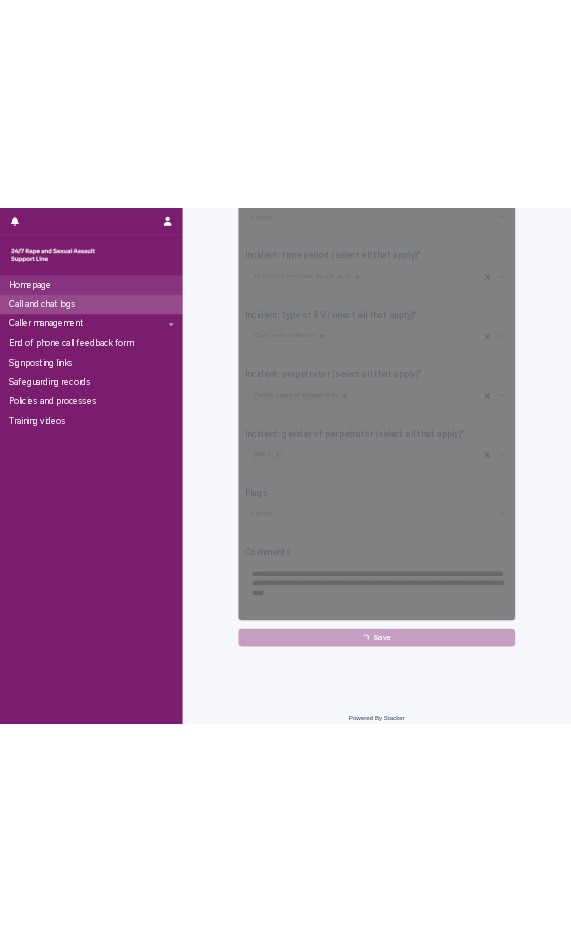 scroll, scrollTop: 0, scrollLeft: 0, axis: both 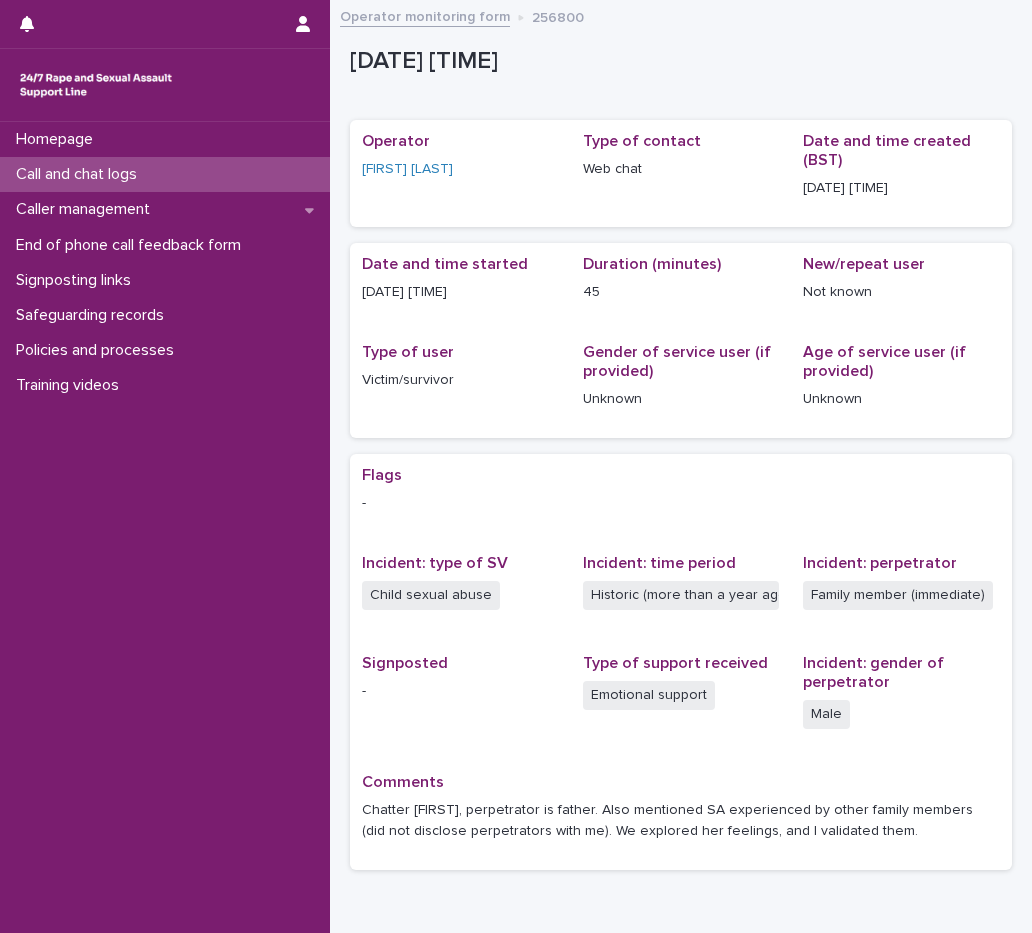 click on "Call and chat logs" at bounding box center (165, 174) 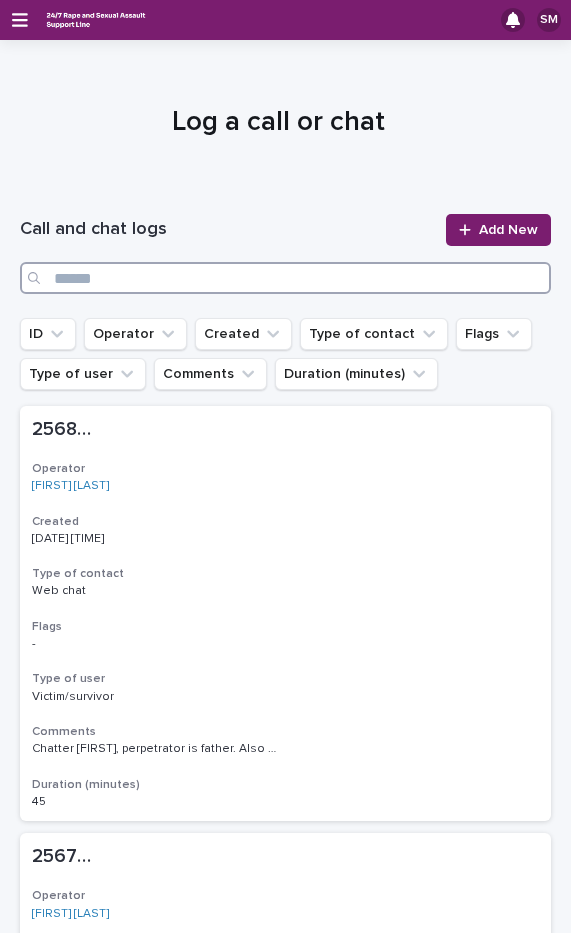 click at bounding box center [285, 278] 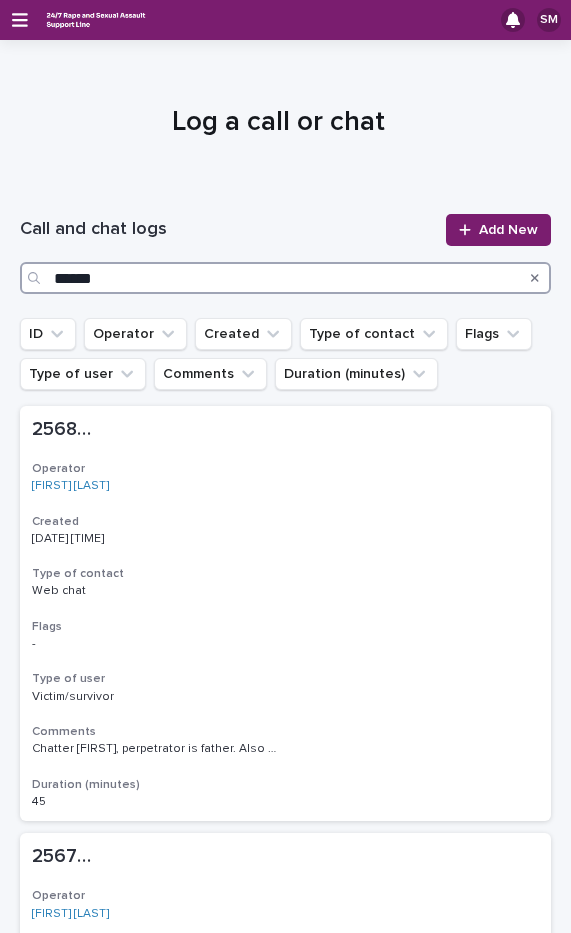 type on "******" 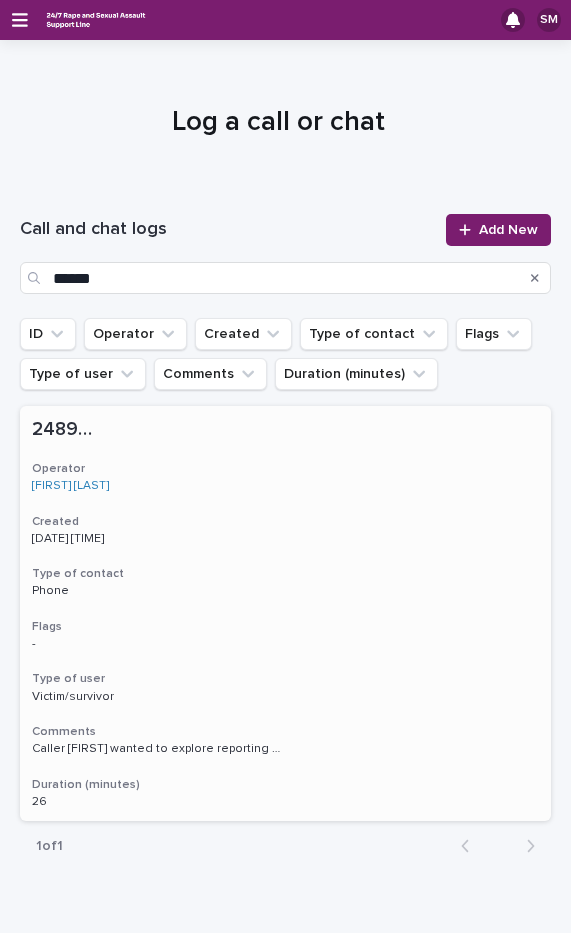 click on "Type of contact" at bounding box center [285, 574] 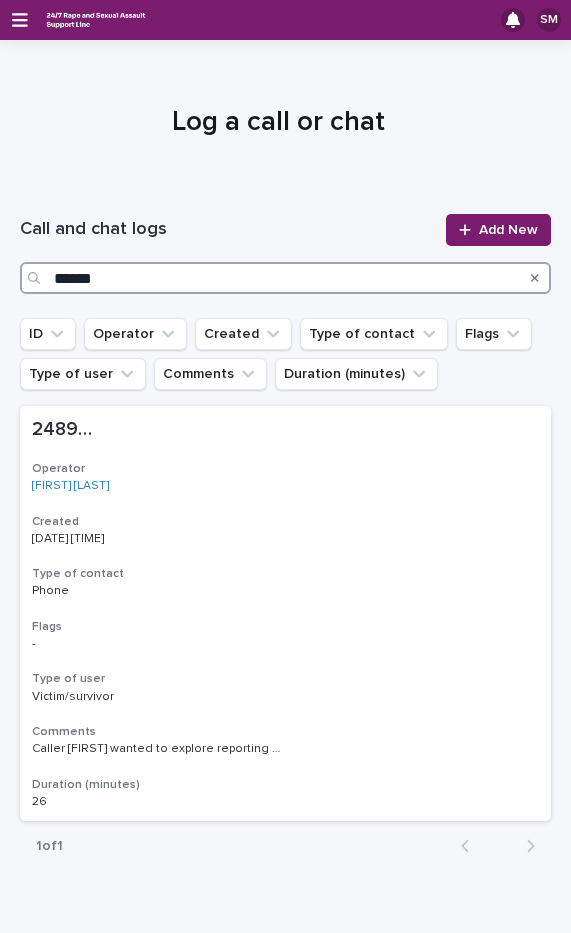 drag, startPoint x: 142, startPoint y: 269, endPoint x: 102, endPoint y: 276, distance: 40.60788 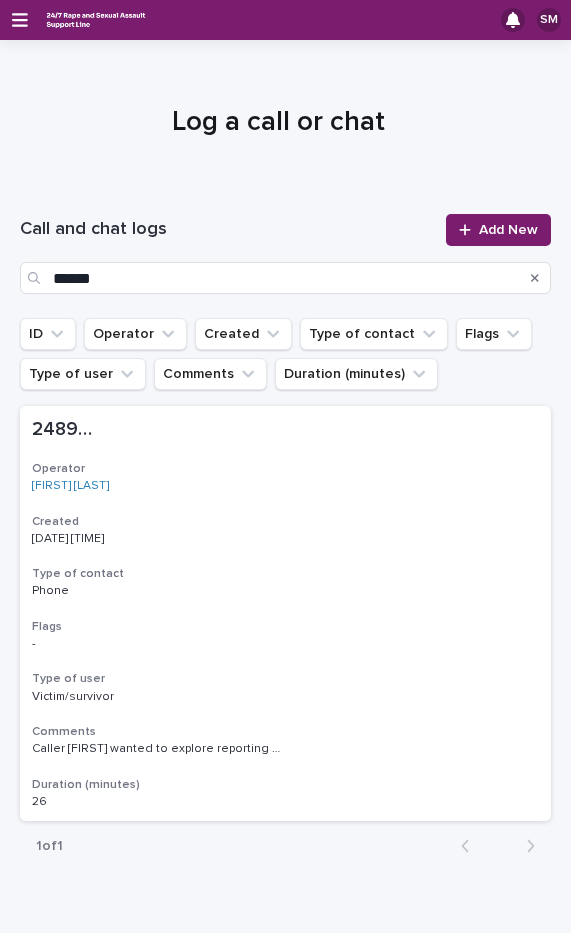 click at bounding box center [535, 278] 